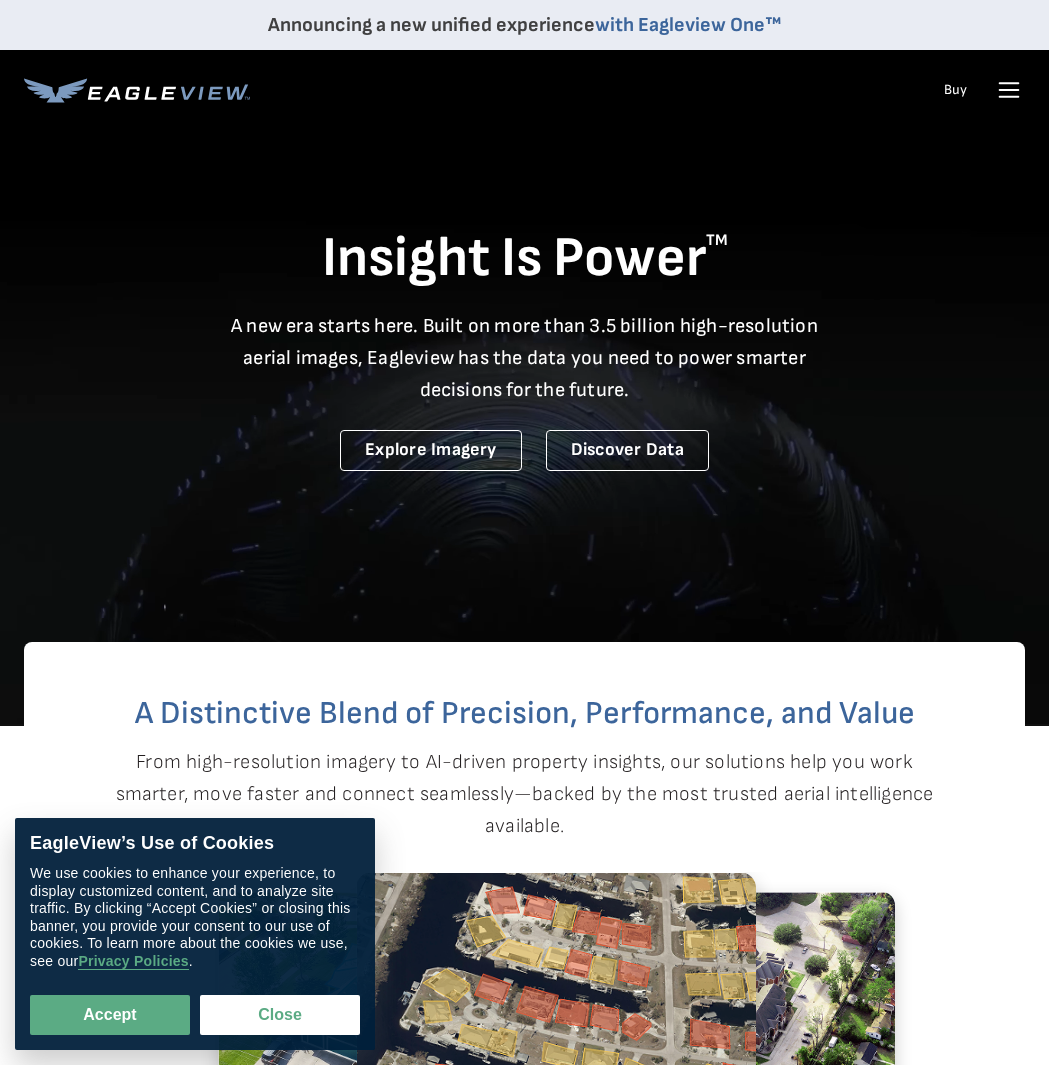 scroll, scrollTop: 0, scrollLeft: 0, axis: both 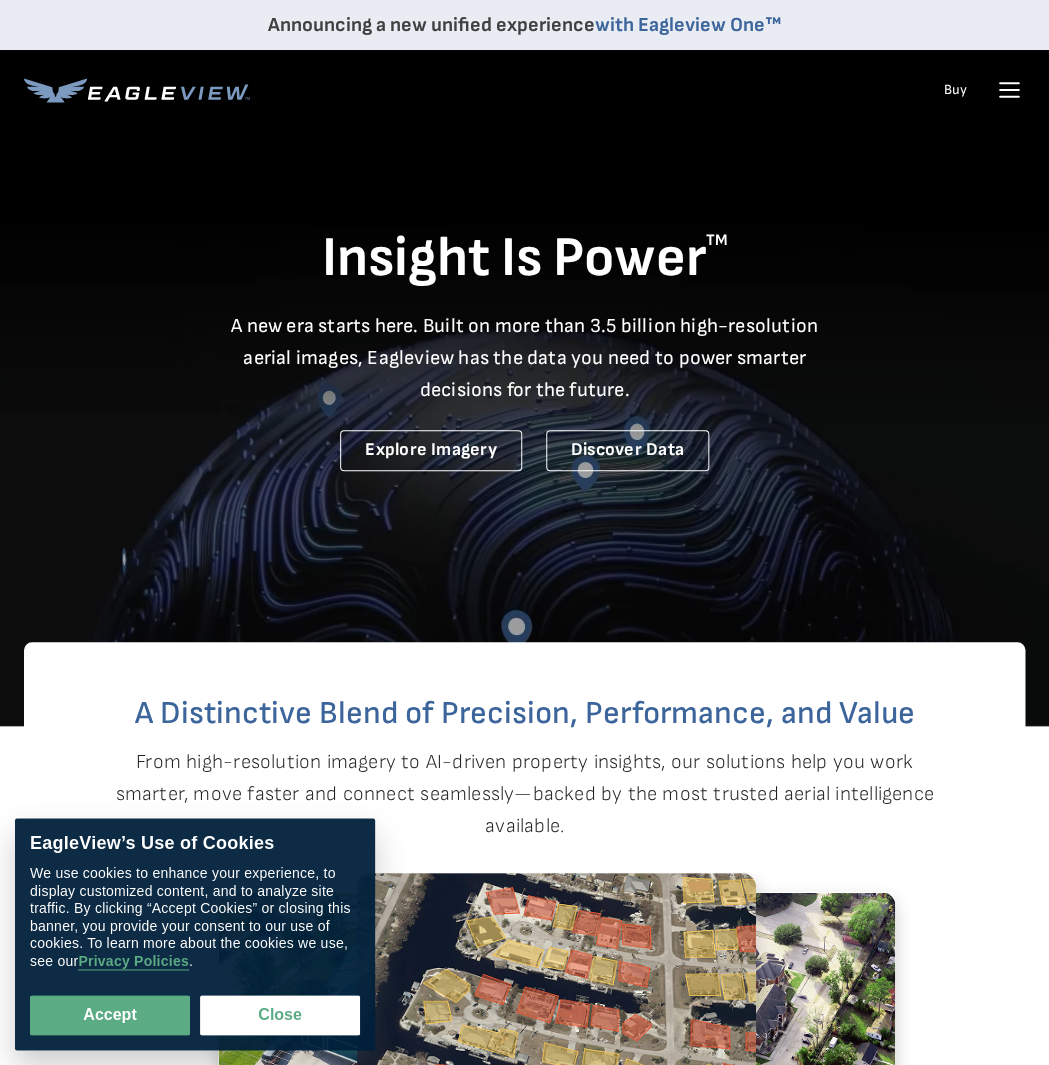 click 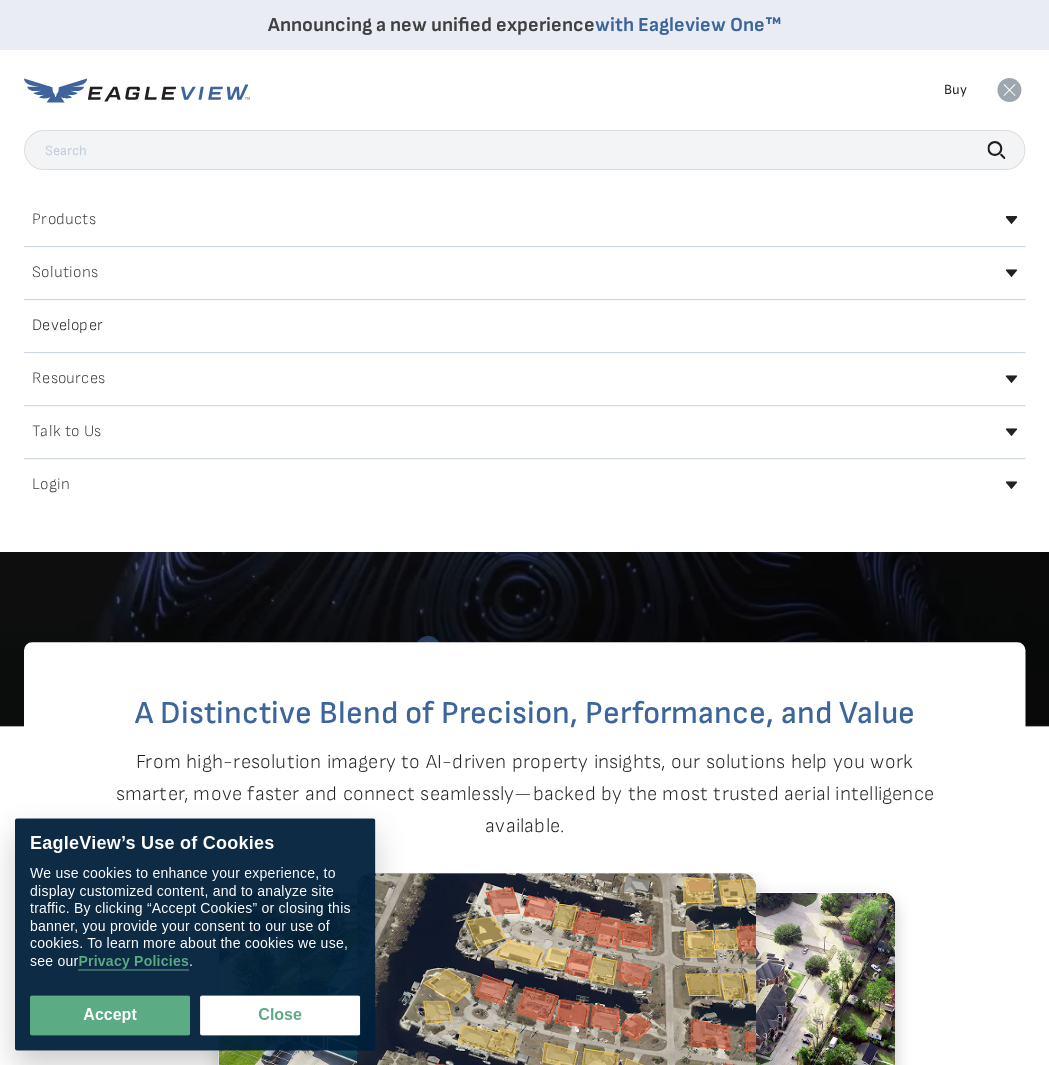 click on "Products
Solutions
Developer
Resources
Search
Talk To Us
Buy
Login" at bounding box center [524, 90] 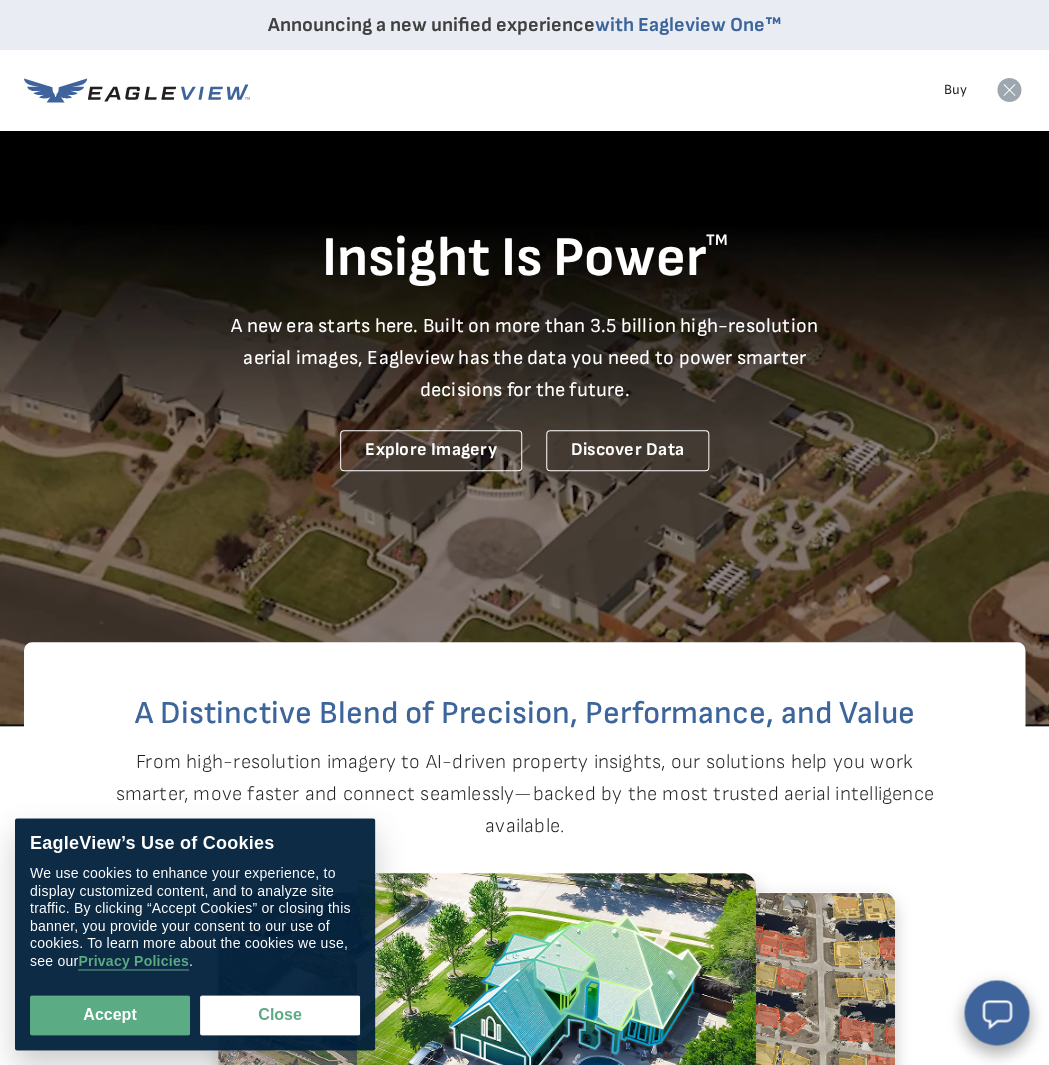 click on "From high-resolution imagery to AI-driven property insights, our solutions help you work smarter, move faster and connect seamlessly—backed by the most trusted aerial intelligence available." at bounding box center [524, 794] 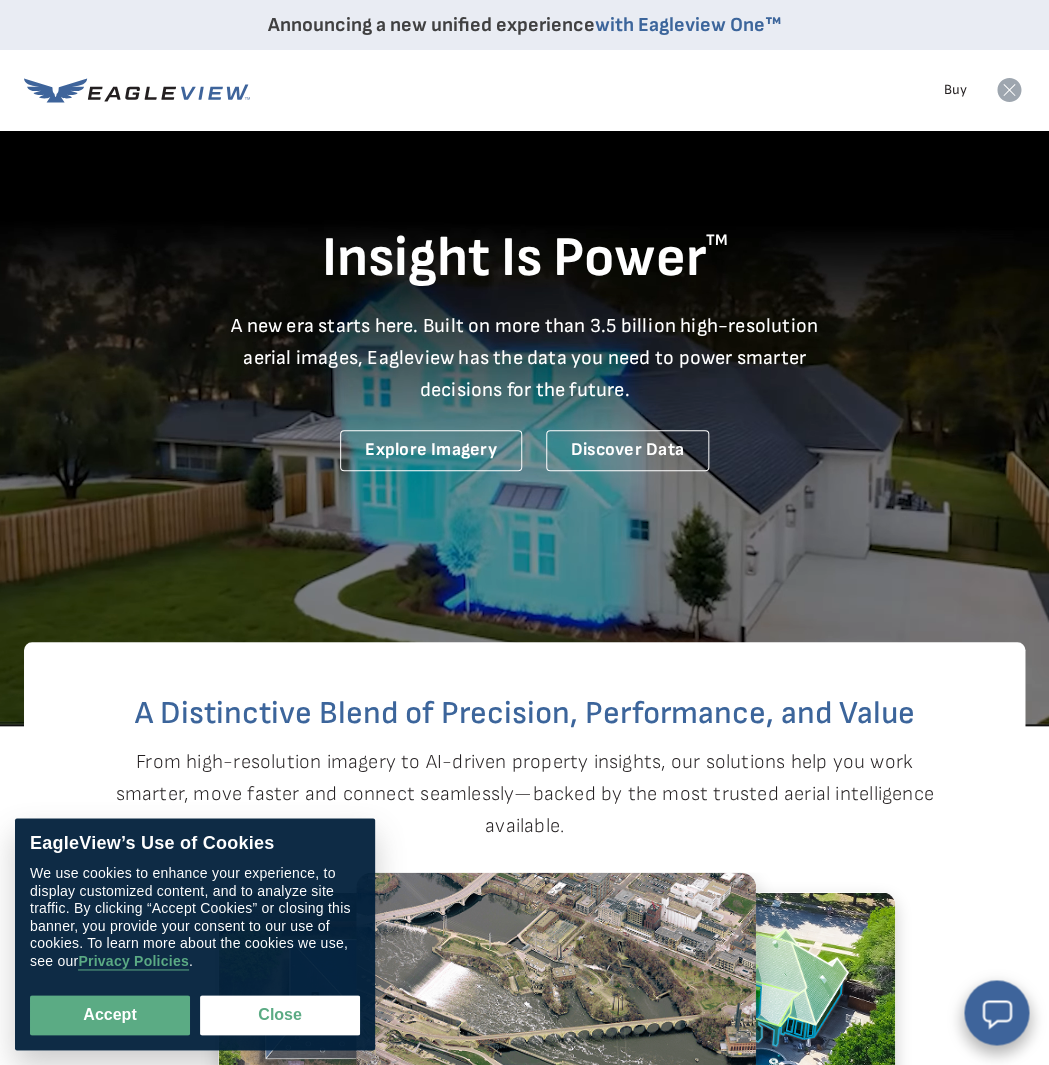 click 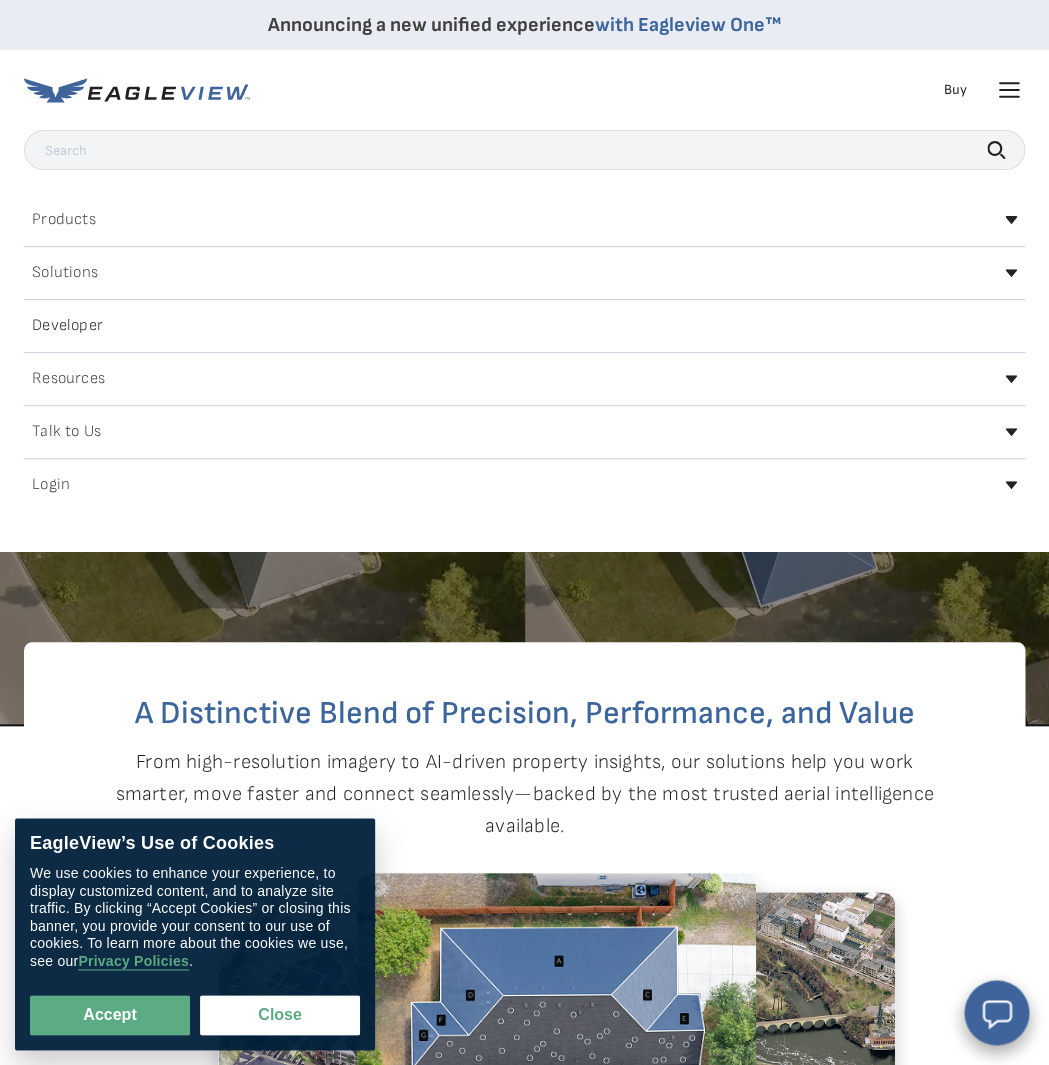 click on "Login" at bounding box center [51, 485] 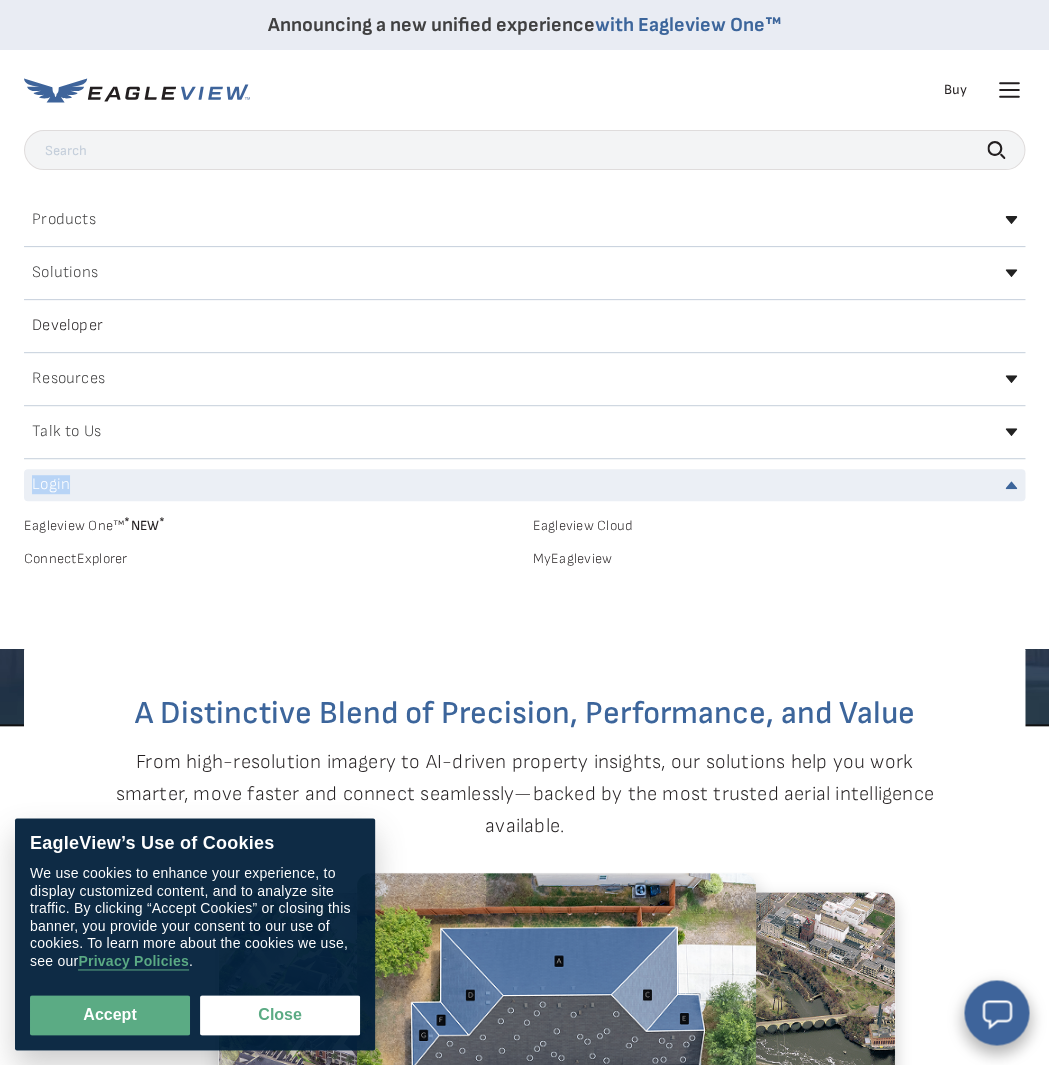 click on "Login" at bounding box center [51, 485] 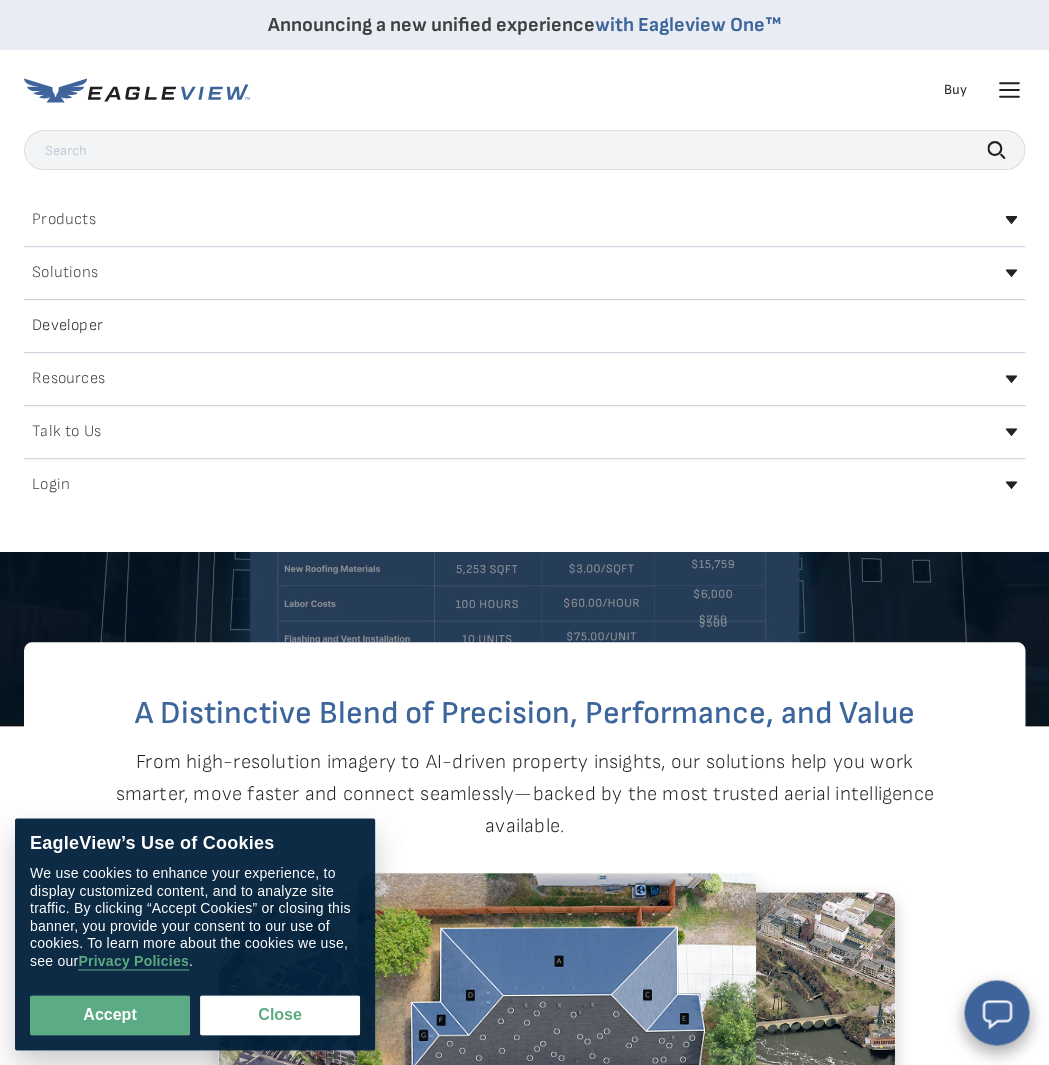 click on "Login" at bounding box center [524, 485] 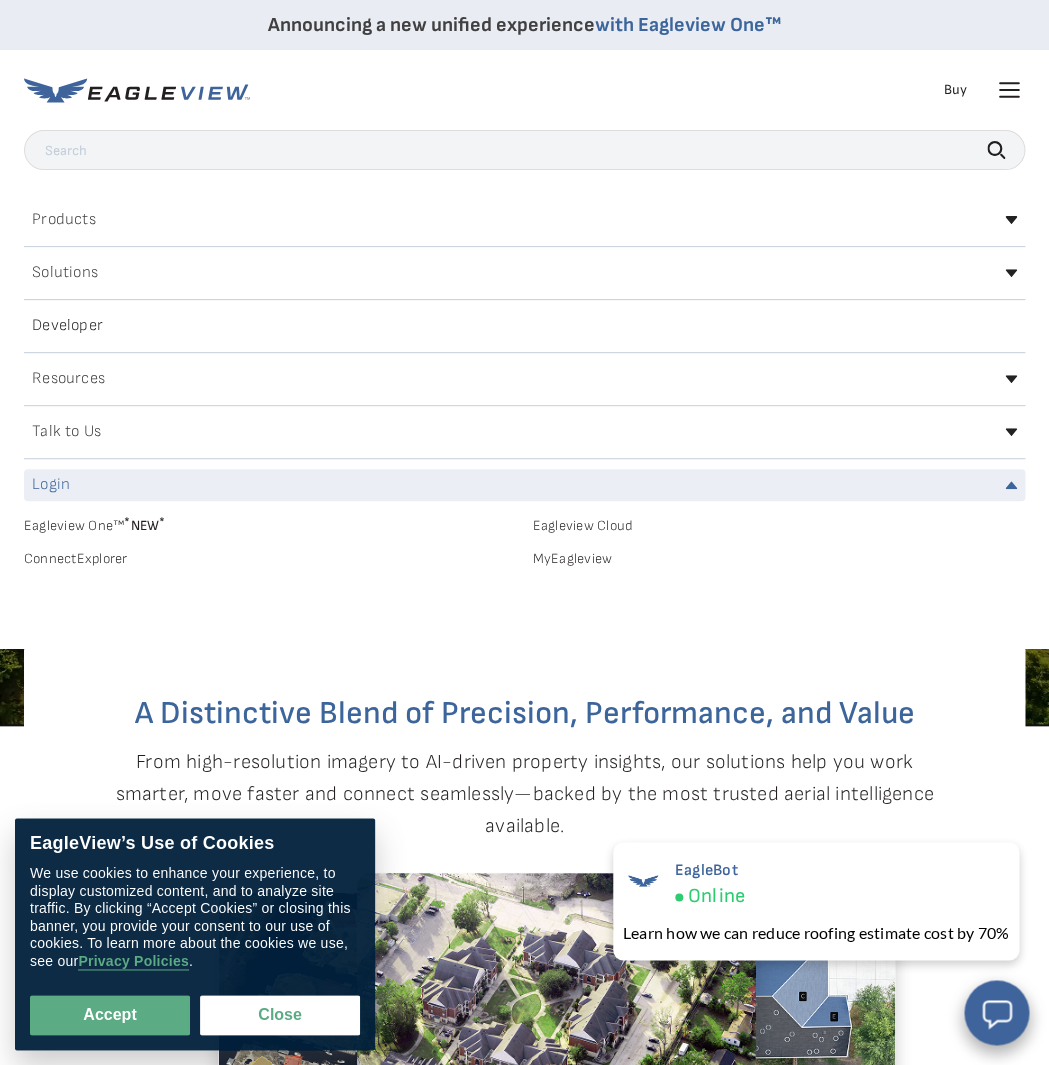 click on "* NEW *" at bounding box center [144, 525] 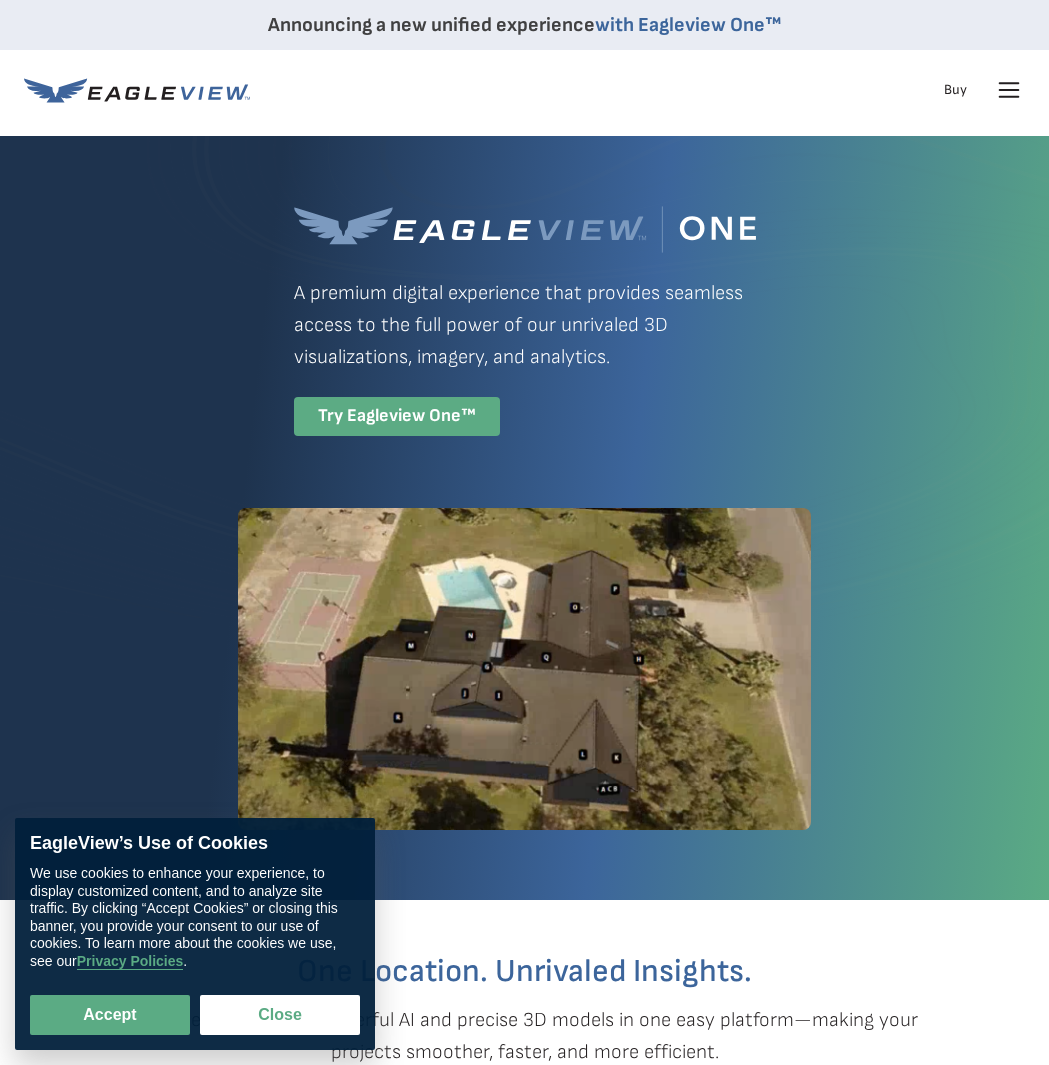 scroll, scrollTop: 0, scrollLeft: 0, axis: both 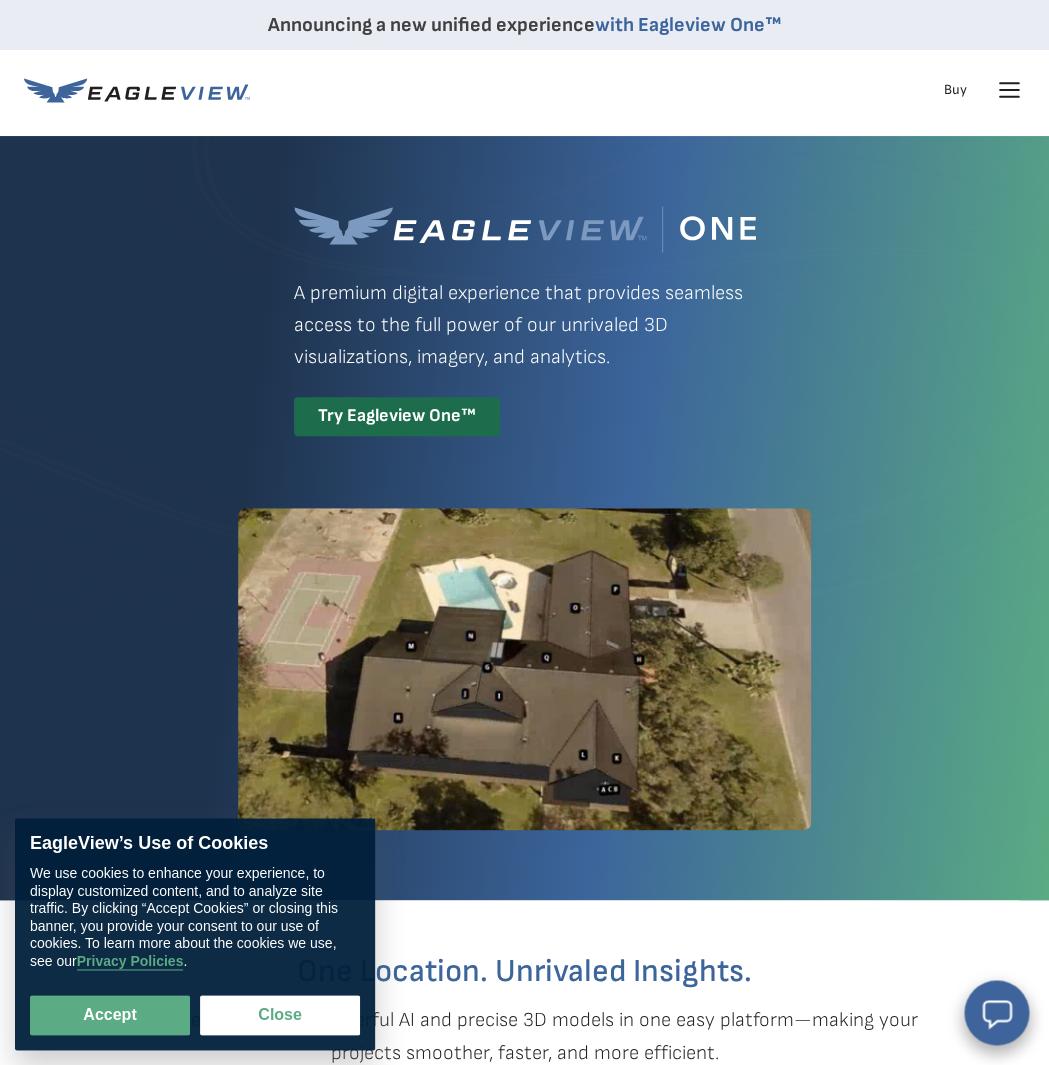 click on "Try Eagleview One™" at bounding box center (397, 416) 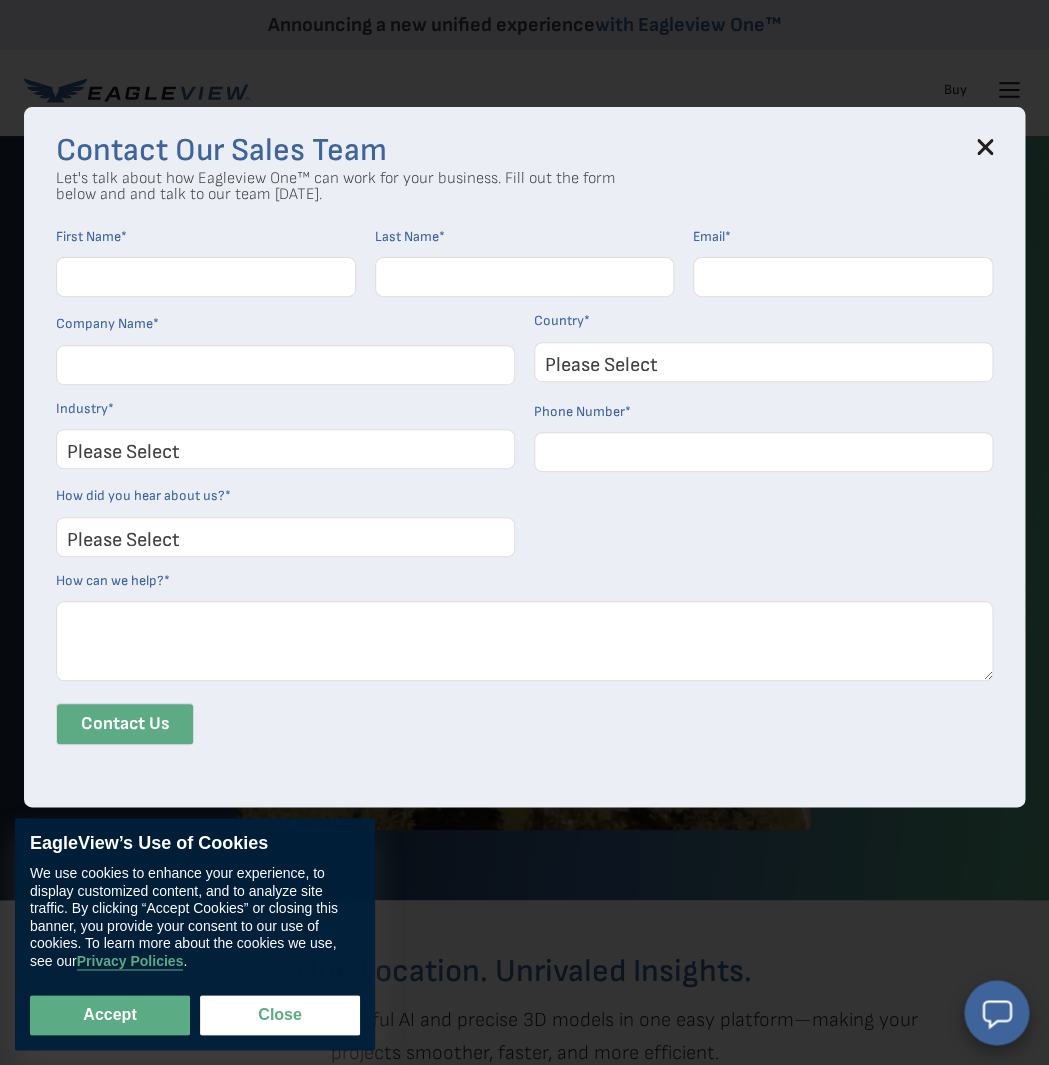 click 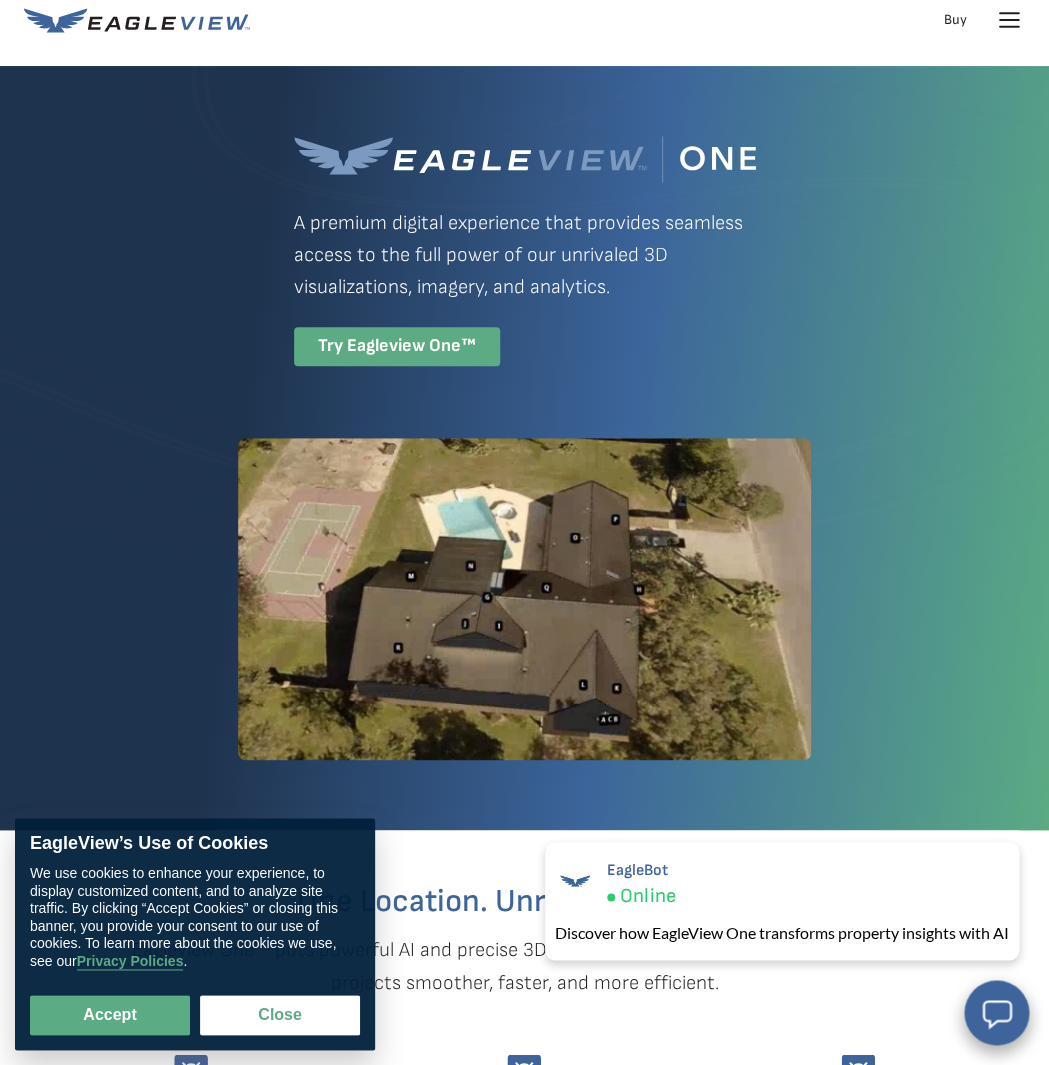 scroll, scrollTop: 0, scrollLeft: 0, axis: both 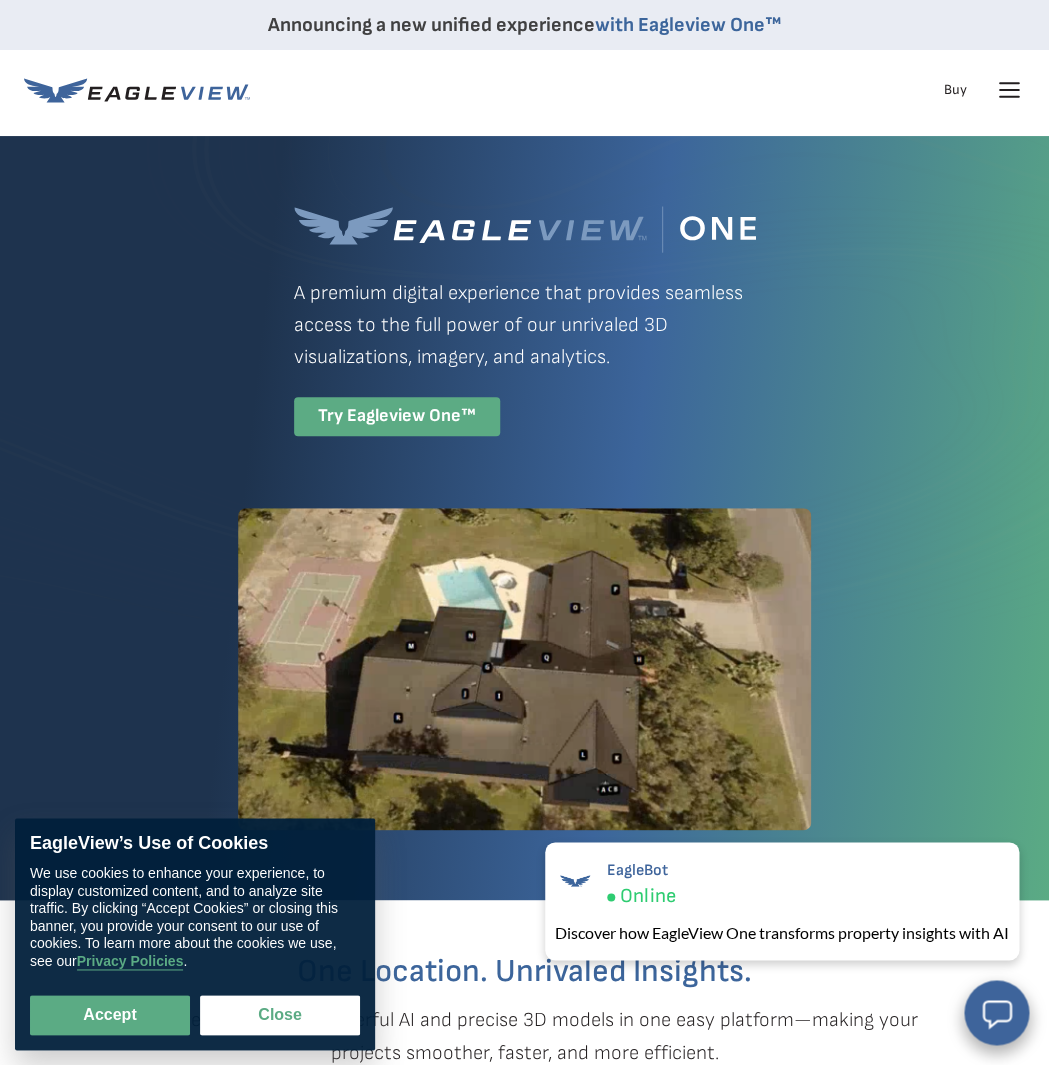 click 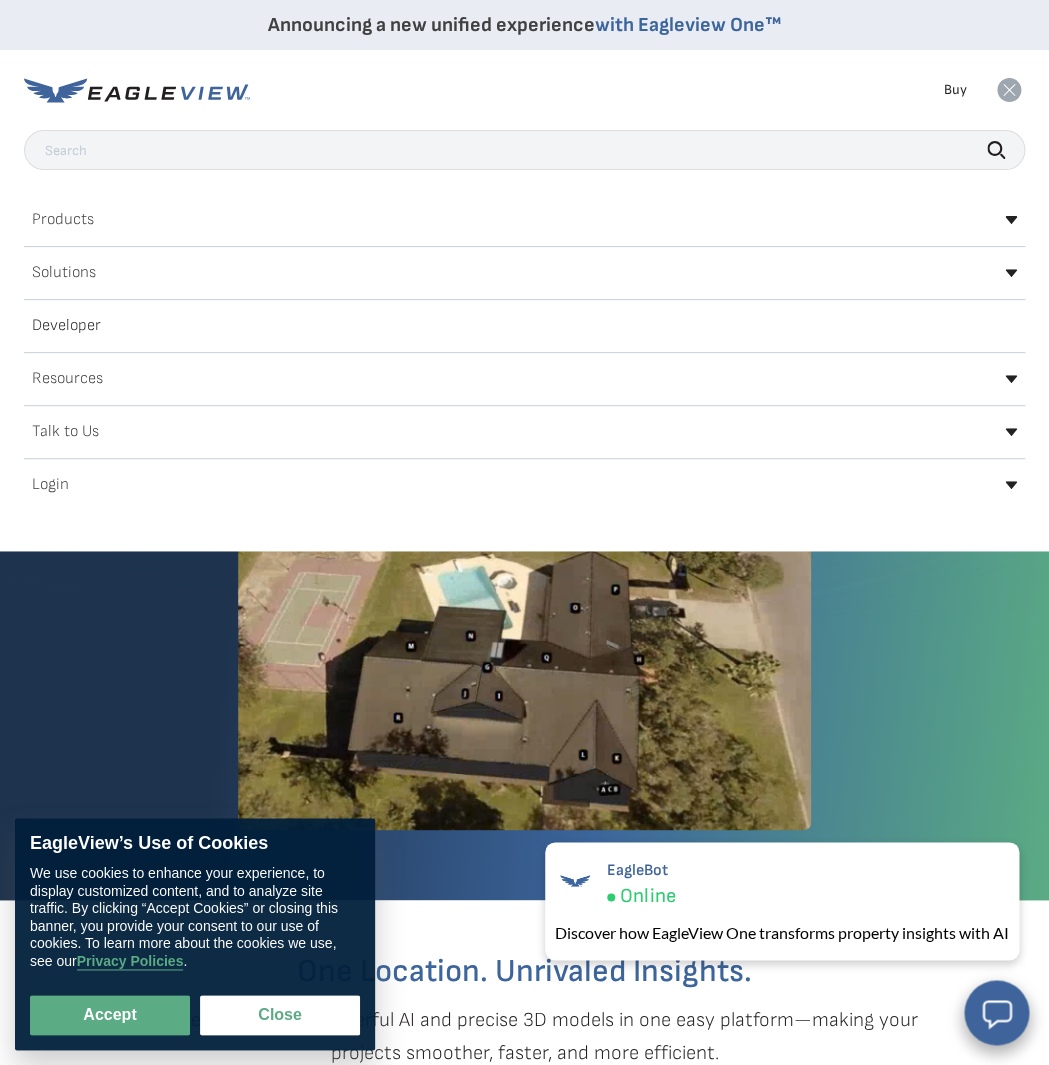 click on "Login" at bounding box center [524, 485] 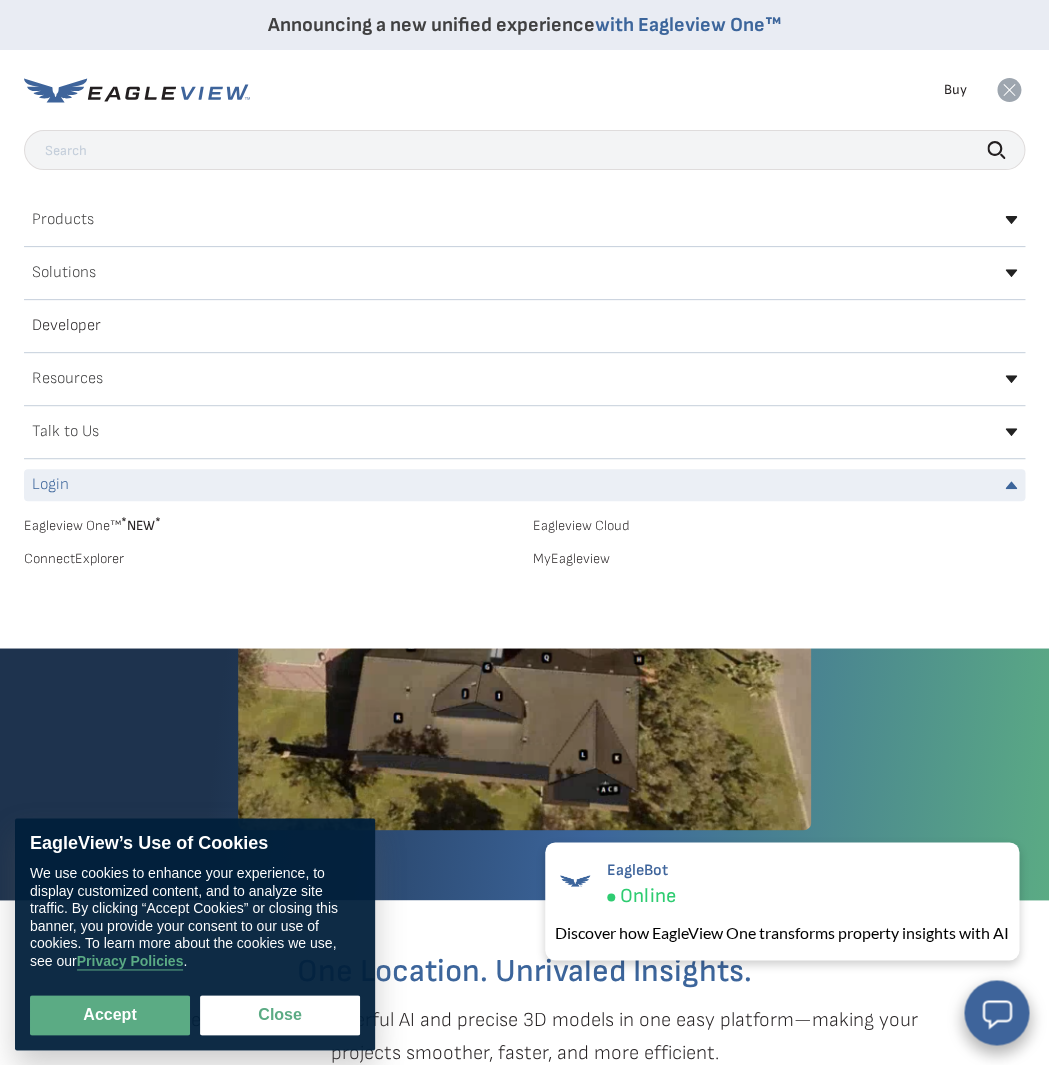 click on "Eagleview One™  * NEW *
Eagleview Cloud
ConnectExplorer
MyEagleview" at bounding box center [524, 559] 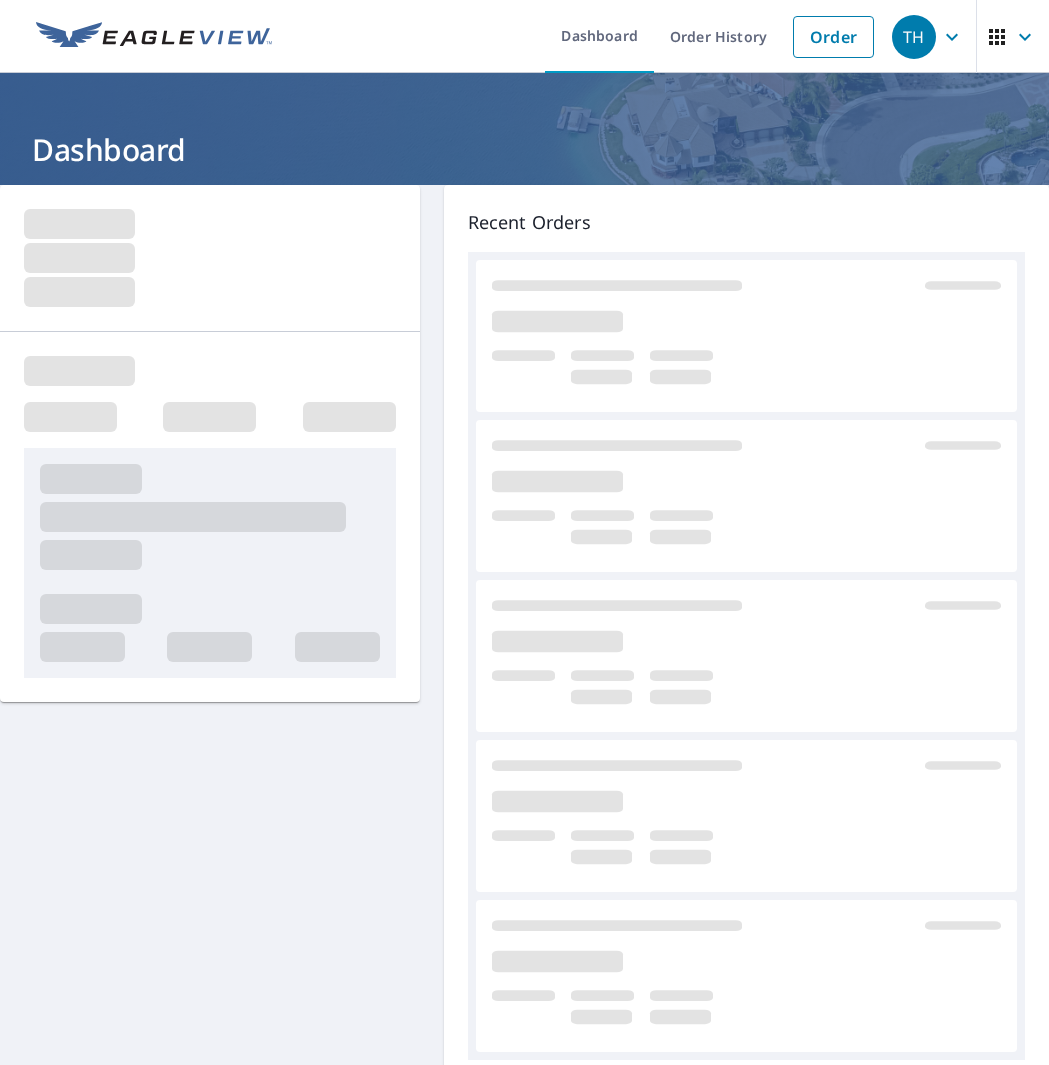 scroll, scrollTop: 0, scrollLeft: 0, axis: both 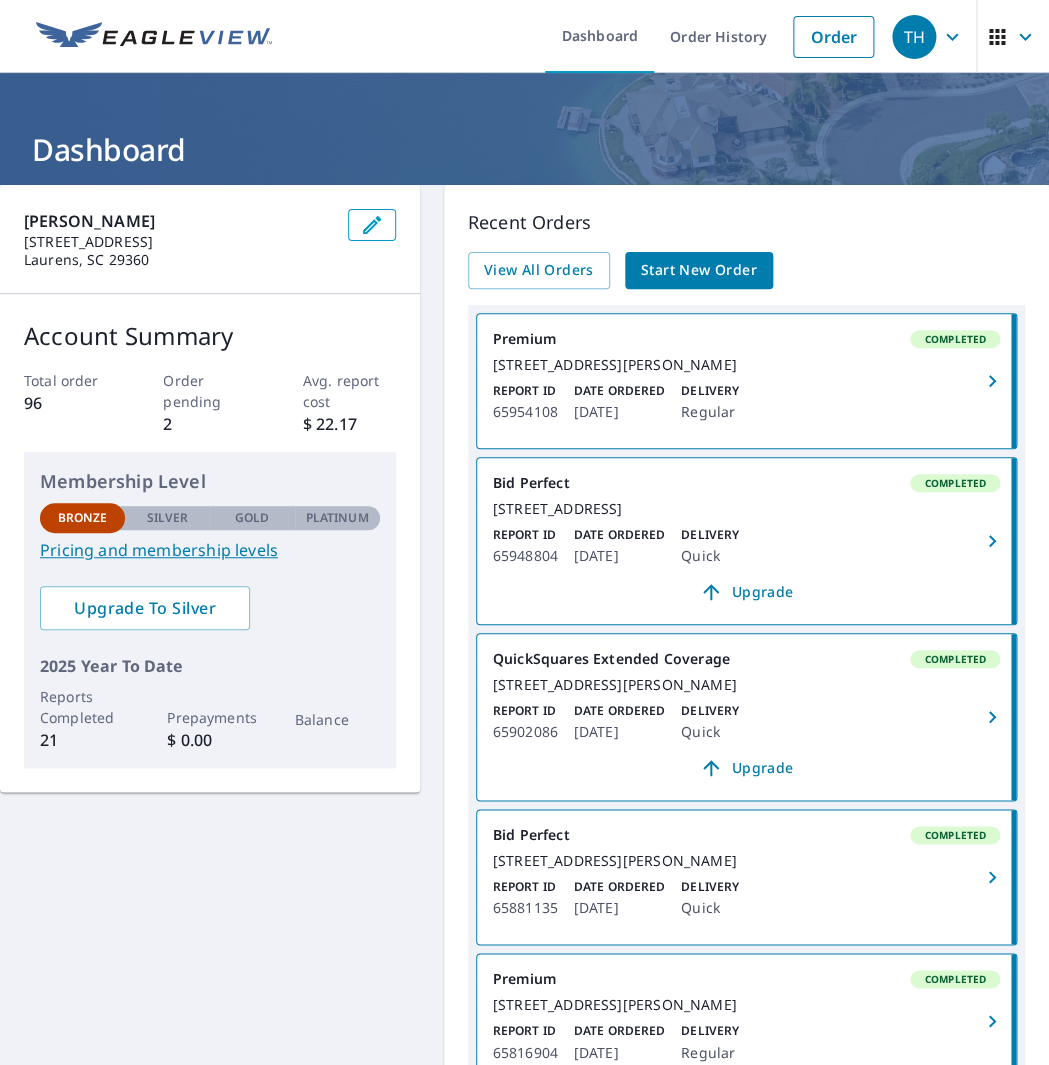 click on "Start New Order" at bounding box center [699, 270] 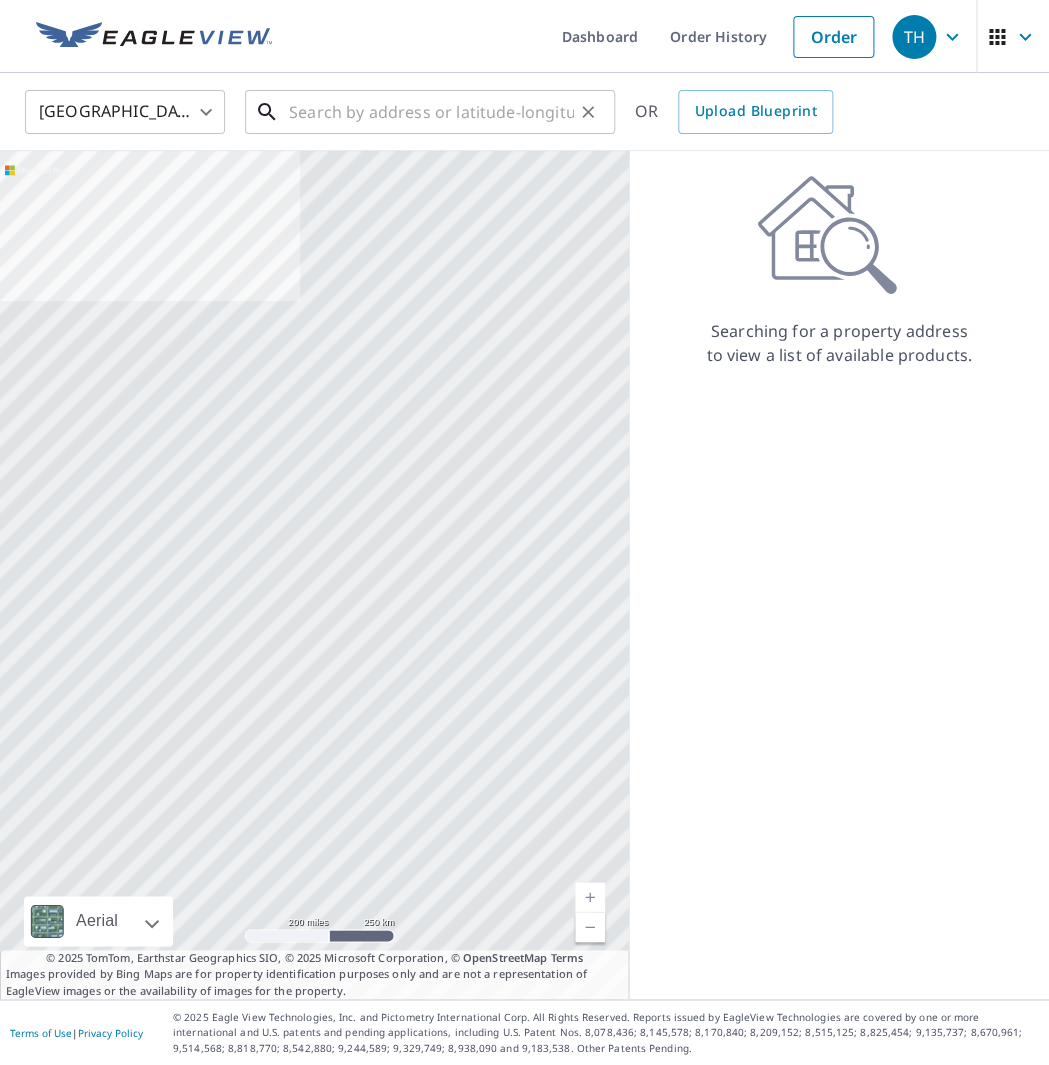 click at bounding box center (431, 112) 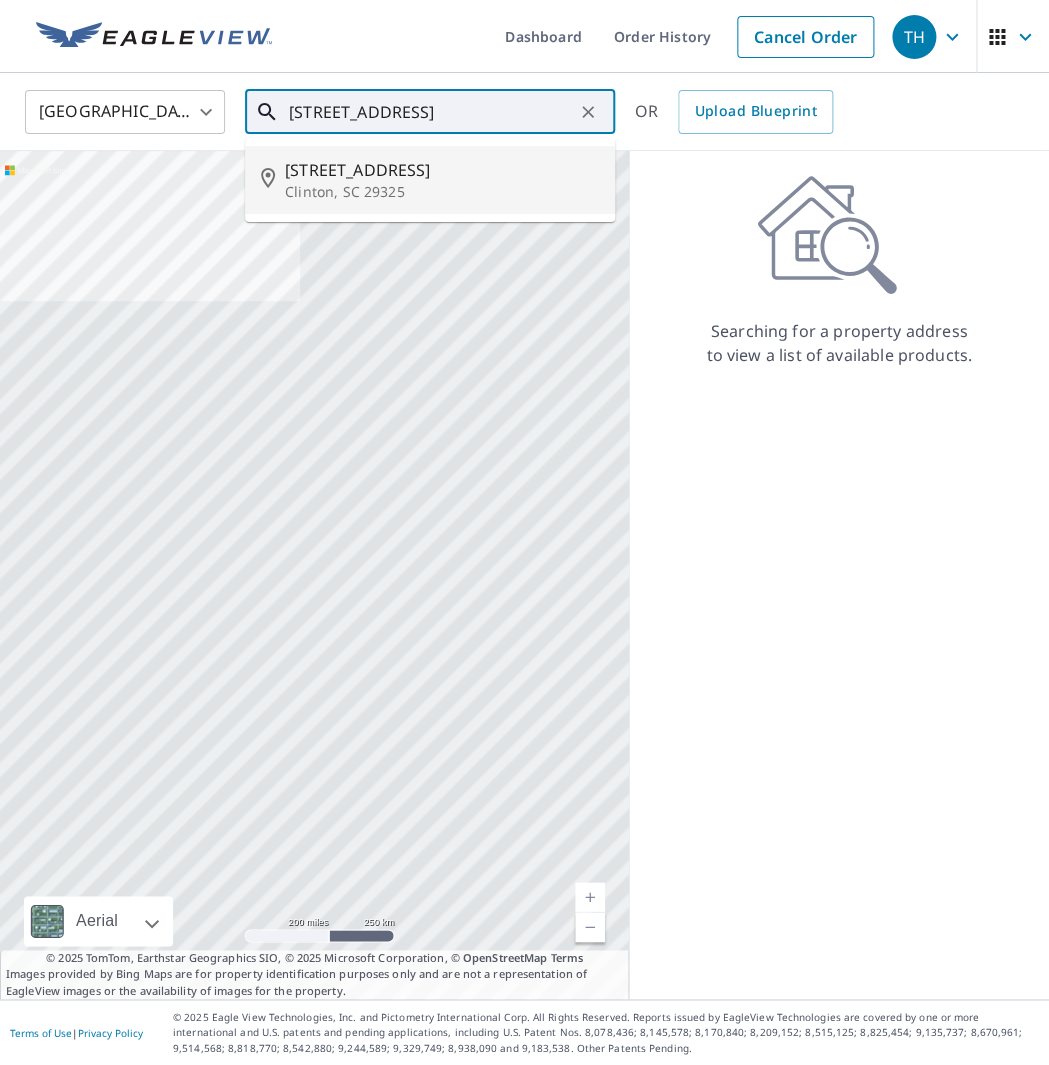 click on "[STREET_ADDRESS]" at bounding box center (442, 170) 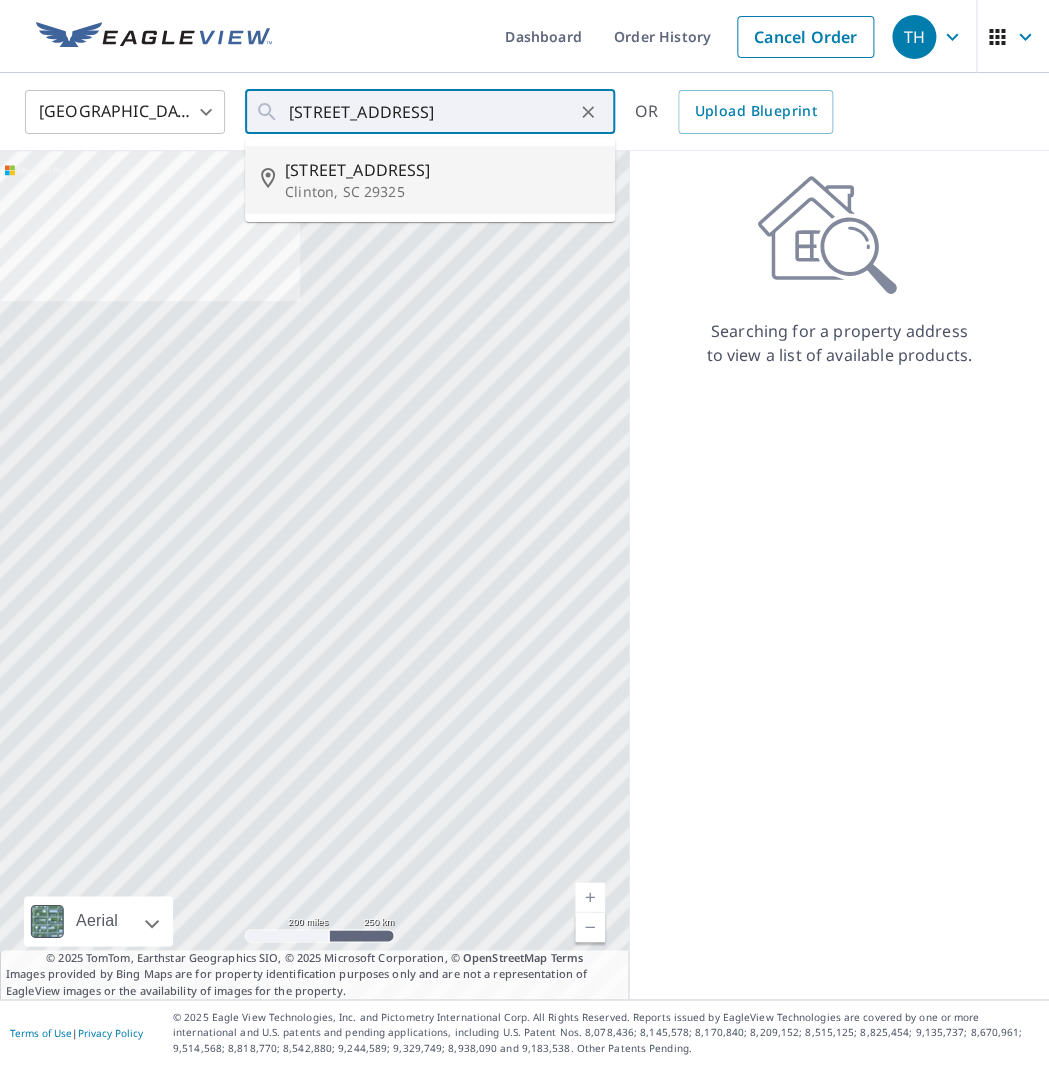 type on "[STREET_ADDRESS]" 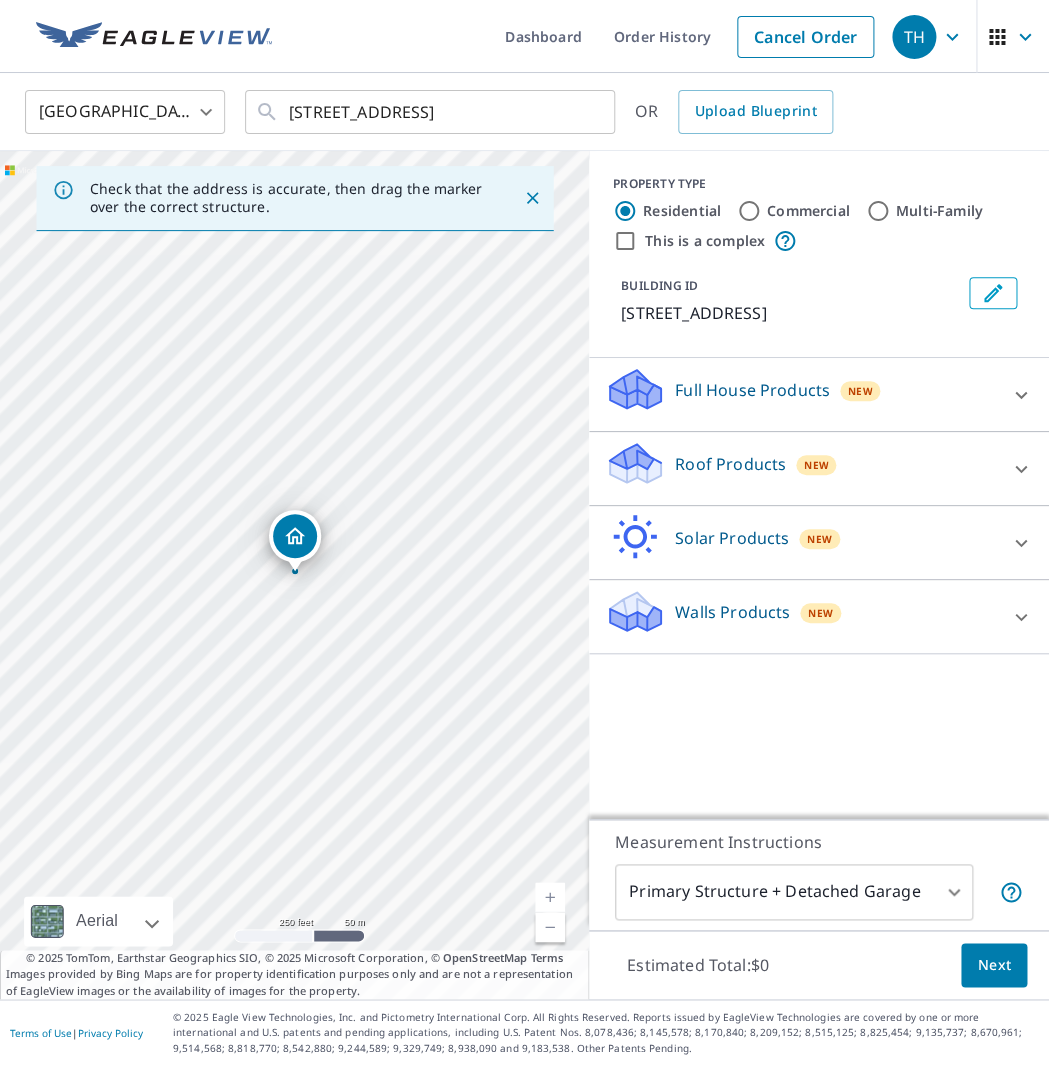click on "Roof Products" at bounding box center (730, 464) 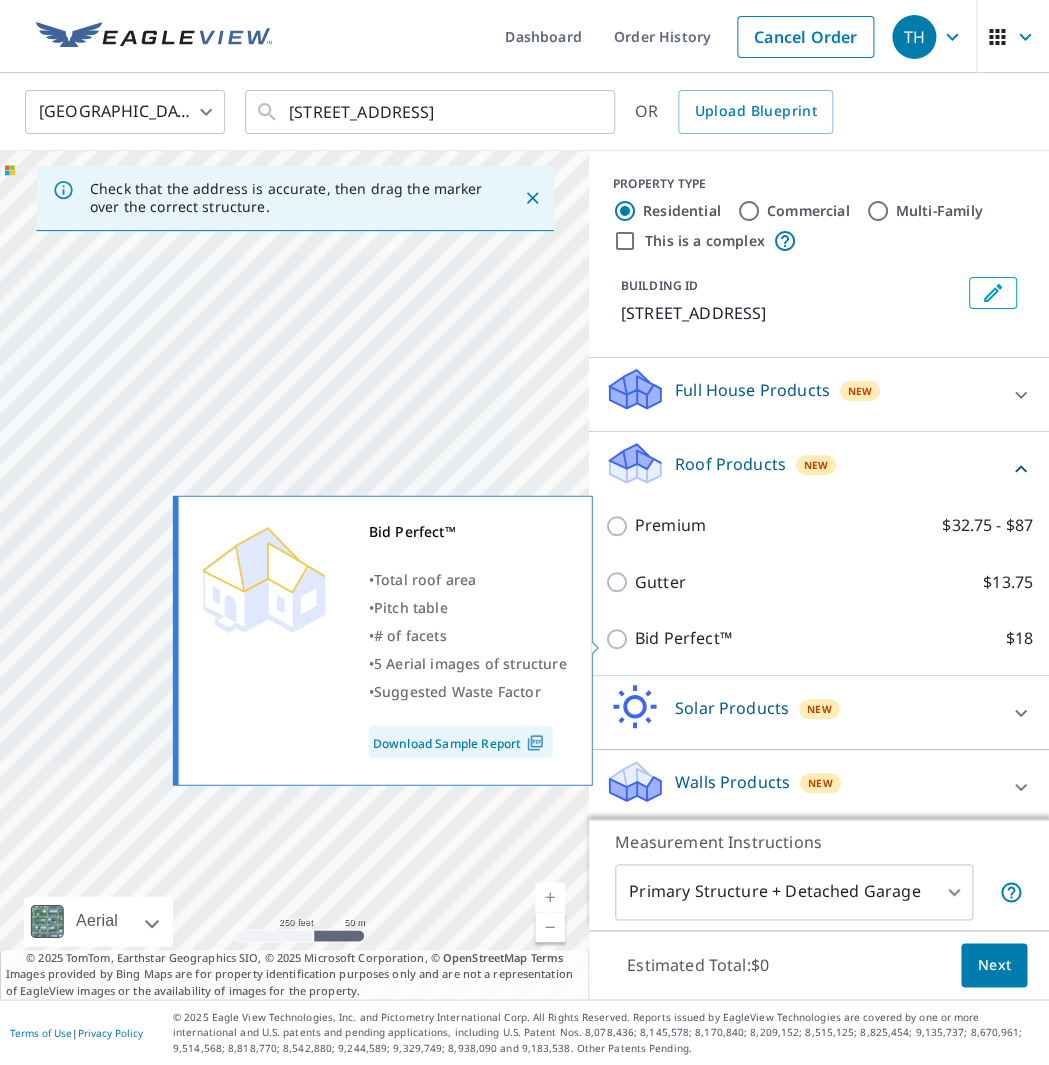 click on "Bid Perfect™" at bounding box center [683, 638] 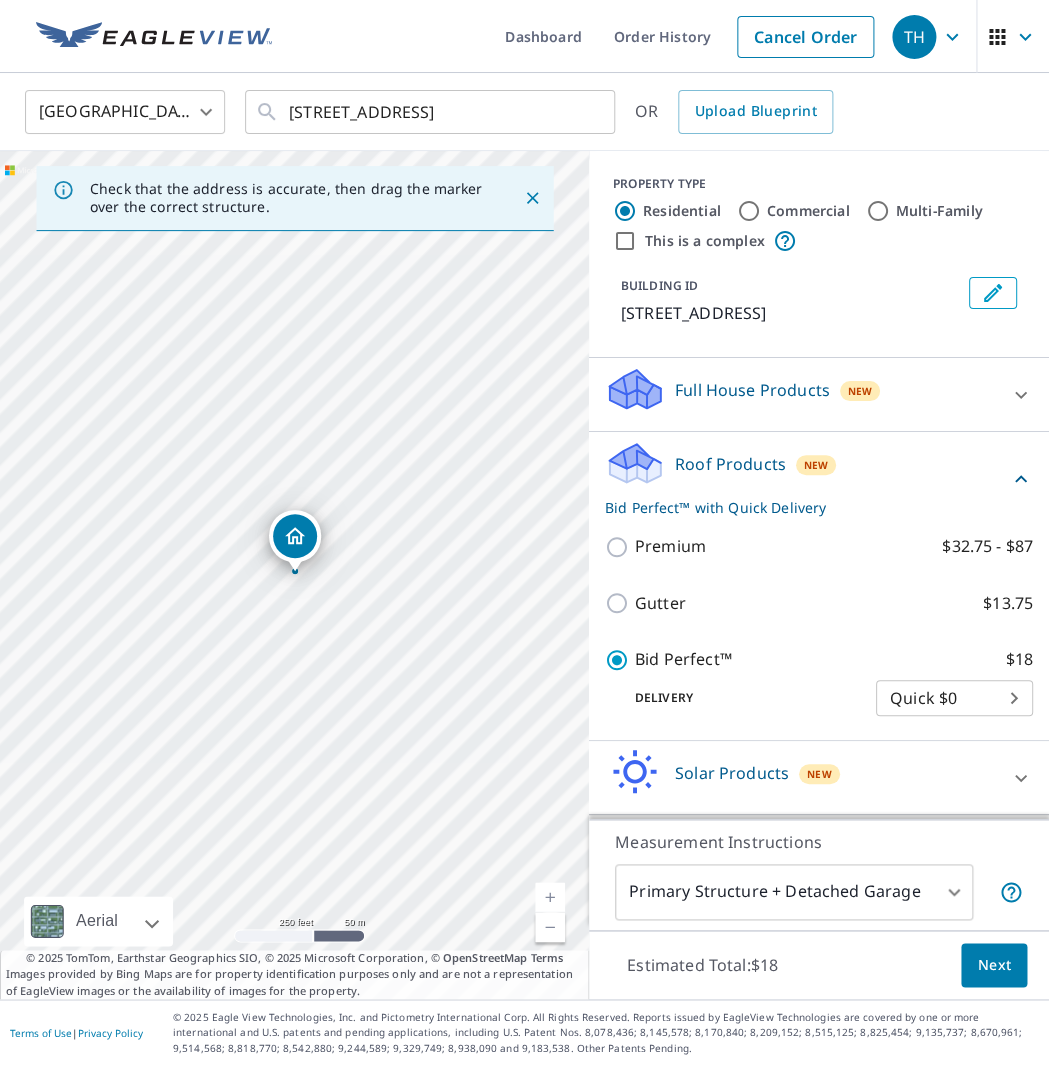 scroll, scrollTop: 73, scrollLeft: 0, axis: vertical 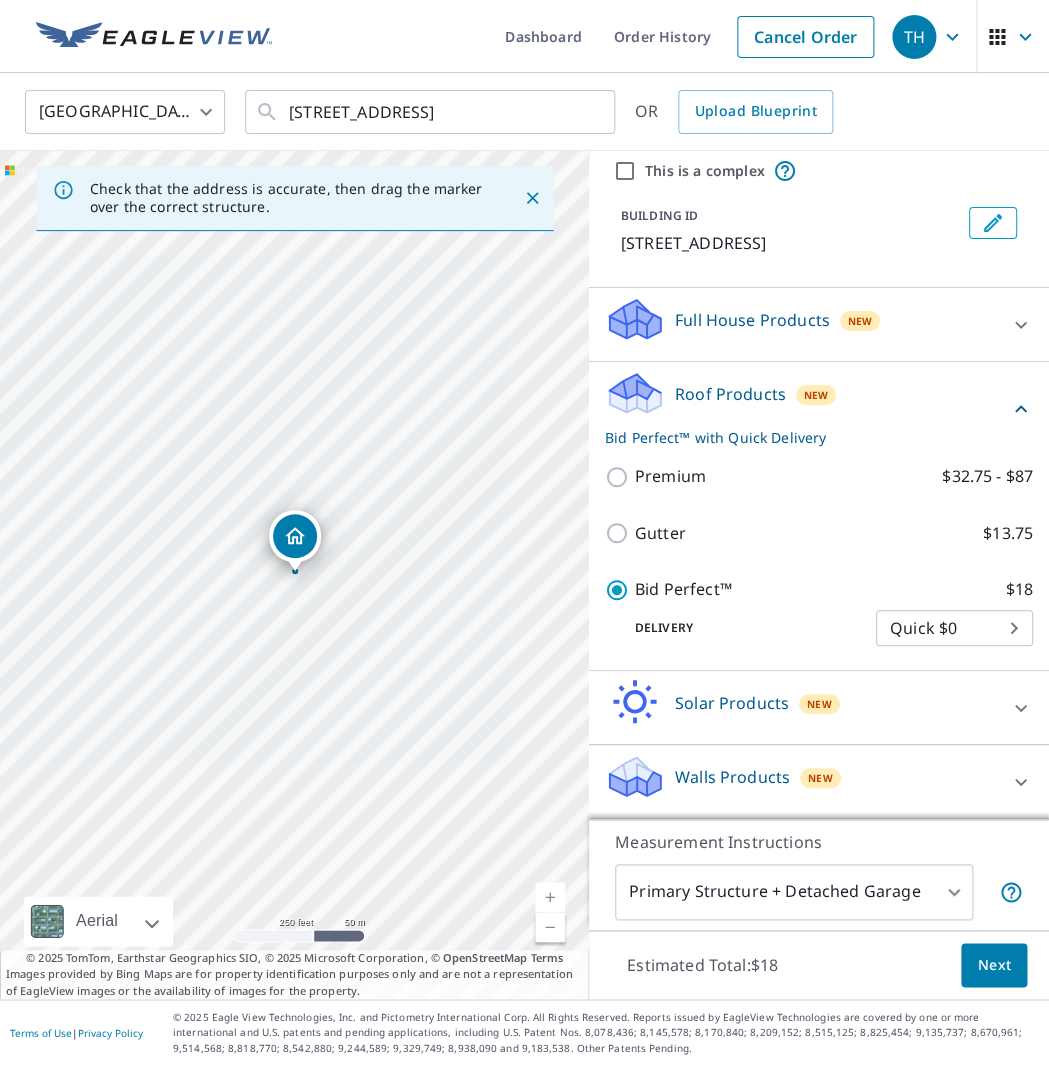 click on "TH TH
Dashboard Order History Cancel Order TH [GEOGRAPHIC_DATA] [GEOGRAPHIC_DATA] ​ [STREET_ADDRESS] ​ OR Upload Blueprint Check that the address is accurate, then drag the marker over the correct structure. [STREET_ADDRESS] A standard road map Aerial A detailed look from above Labels Labels 250 feet 50 m © 2025 TomTom, © Vexcel Imaging, © 2025 Microsoft Corporation,  © OpenStreetMap Terms © 2025 TomTom, Earthstar Geographics SIO, © 2025 Microsoft Corporation, ©   OpenStreetMap   Terms Images provided by Bing Maps are for property identification purposes only and are not a representation of EagleView images or the availability of images for the property. PROPERTY TYPE Residential Commercial Multi-Family This is a complex BUILDING ID [STREET_ADDRESS] Full House Products New Full House™ $105 Roof Products New Bid Perfect™ with Quick Delivery Premium $32.75 - $87 Gutter $13.75 Bid Perfect™ $18 Delivery Quick $0 45 ​ Solar Products New $63.25 New" at bounding box center [524, 532] 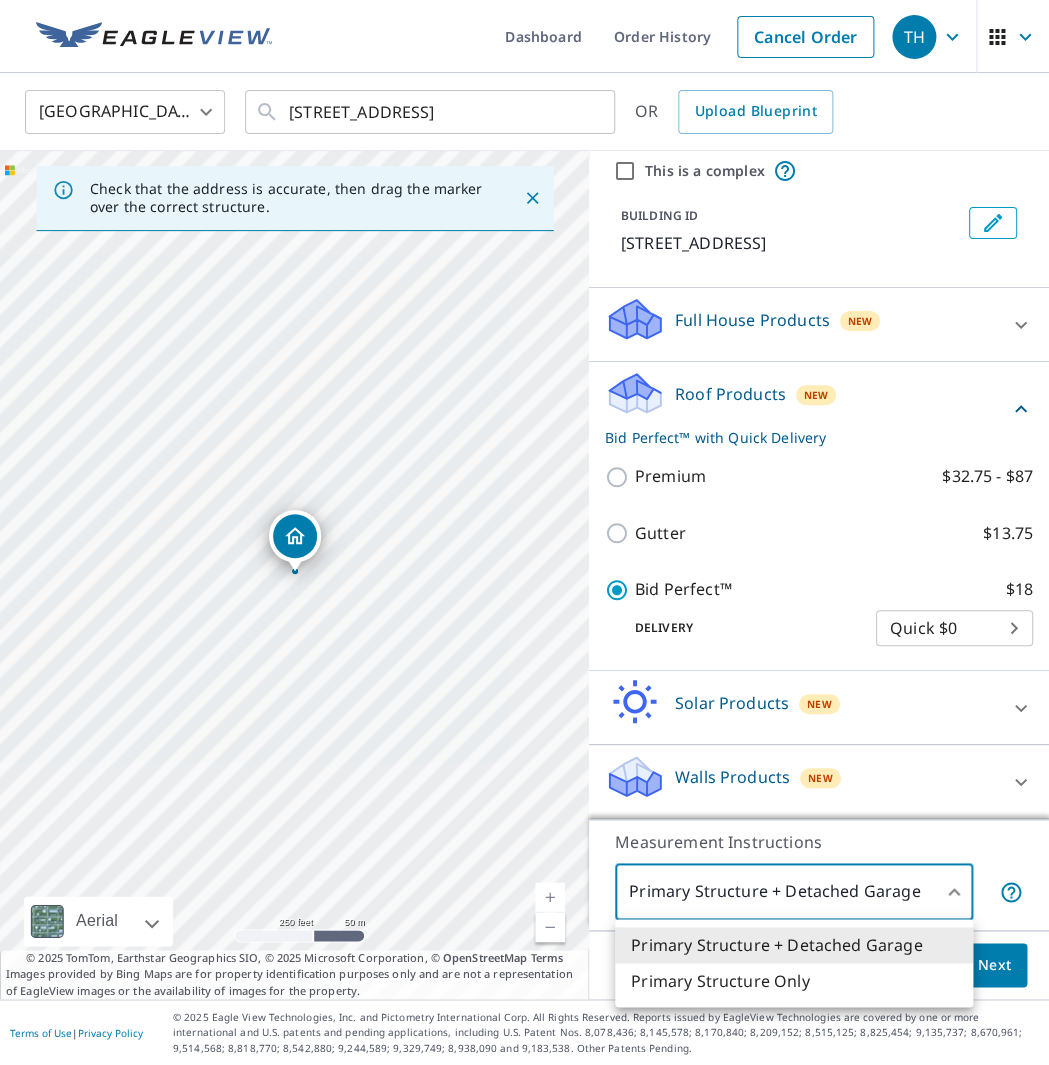 click on "Primary Structure Only" at bounding box center (794, 981) 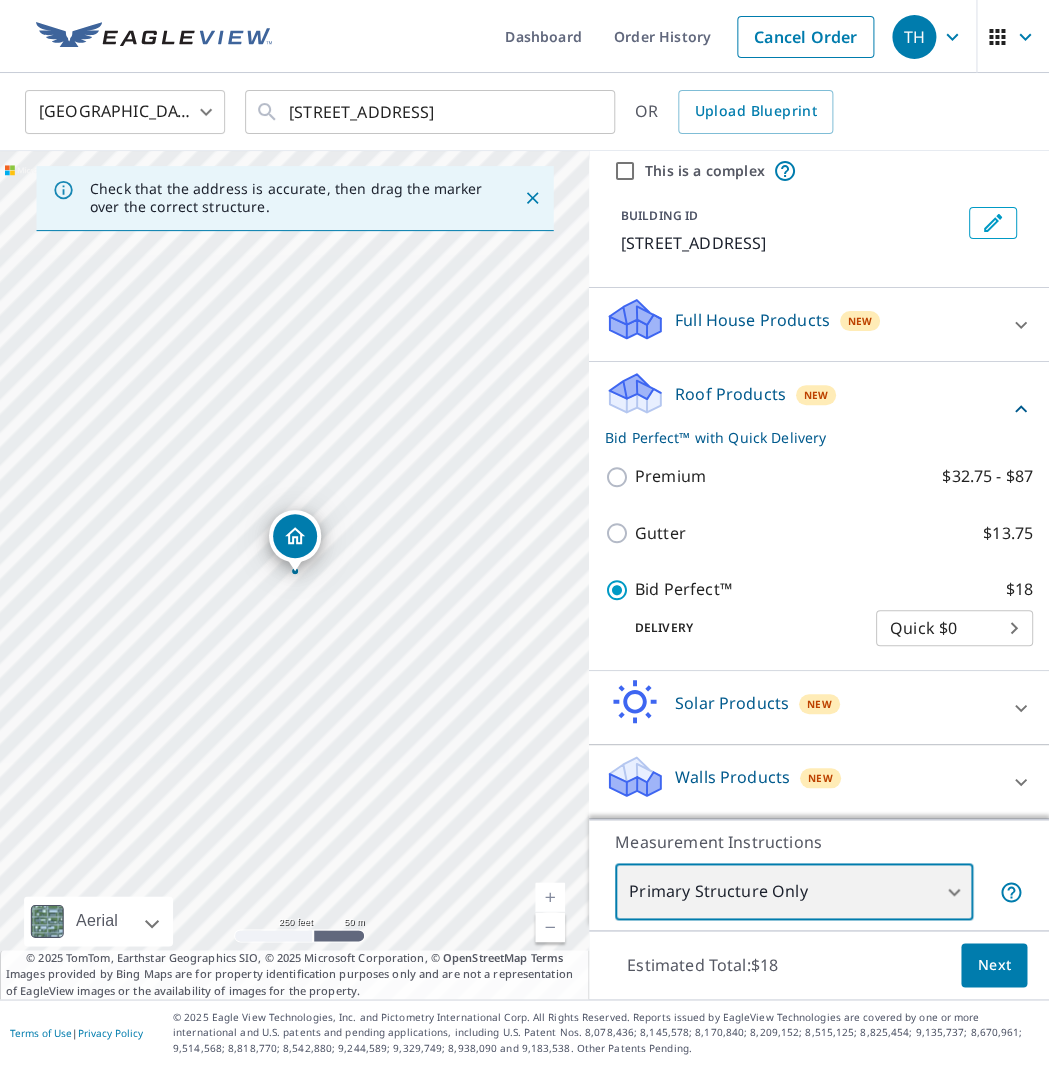 type on "2" 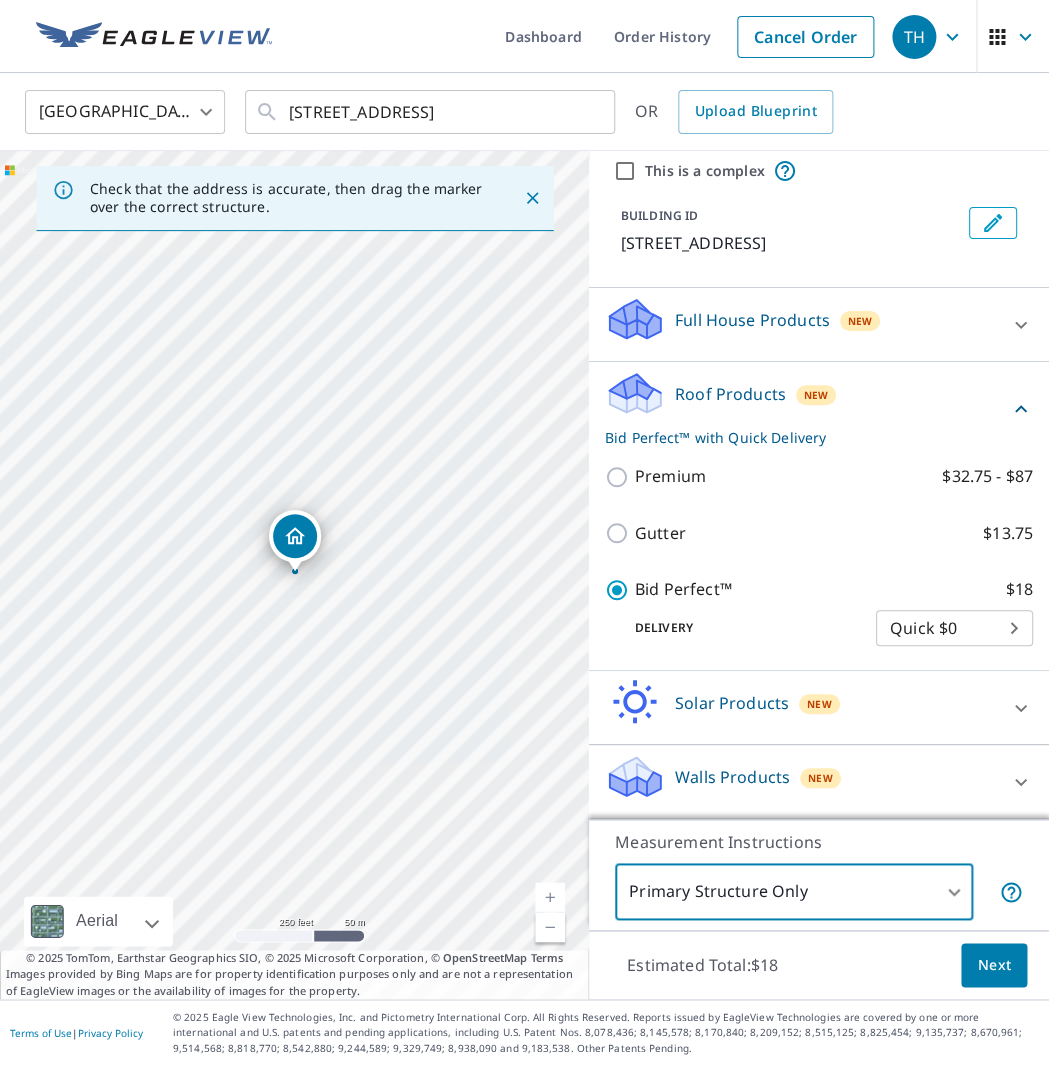 click on "Next" at bounding box center [994, 965] 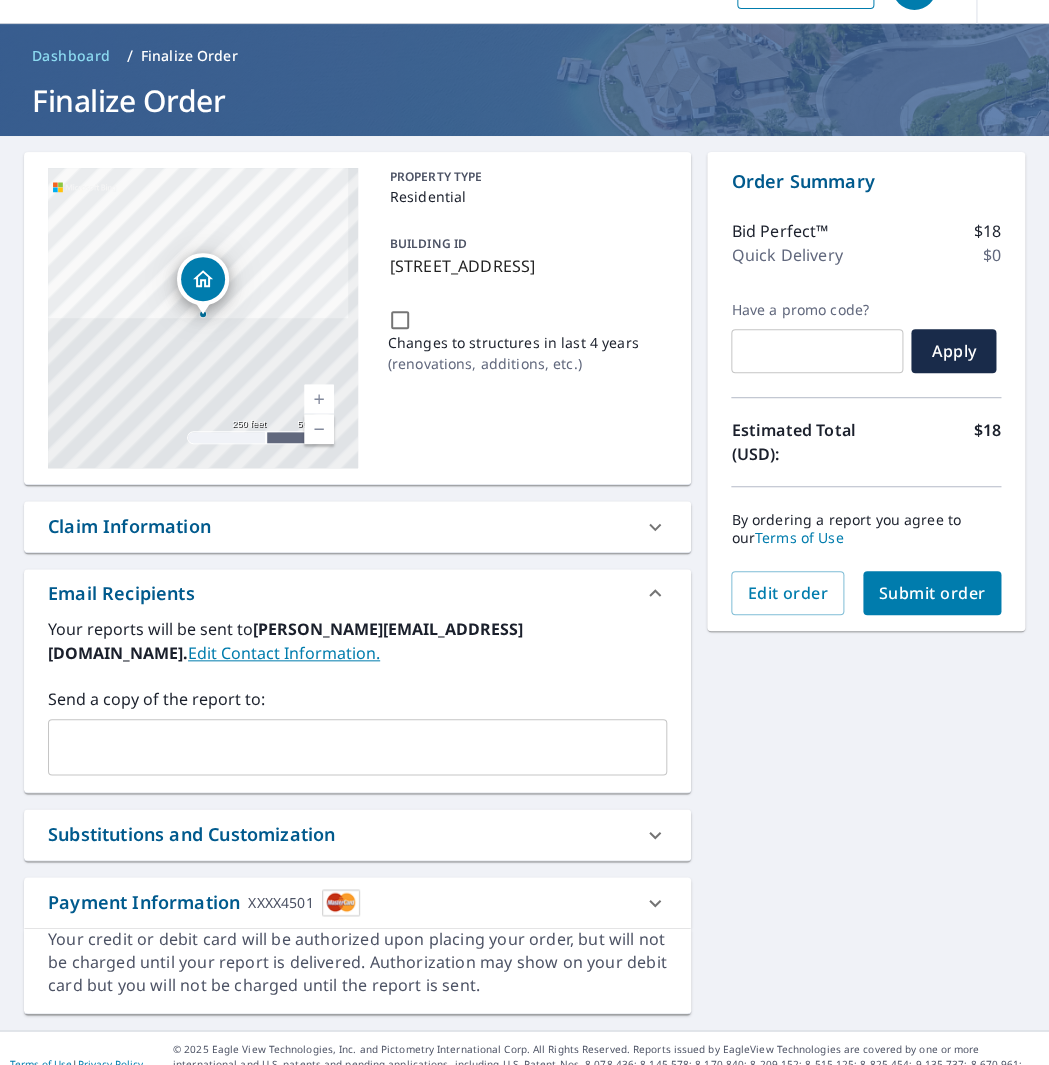 scroll, scrollTop: 56, scrollLeft: 0, axis: vertical 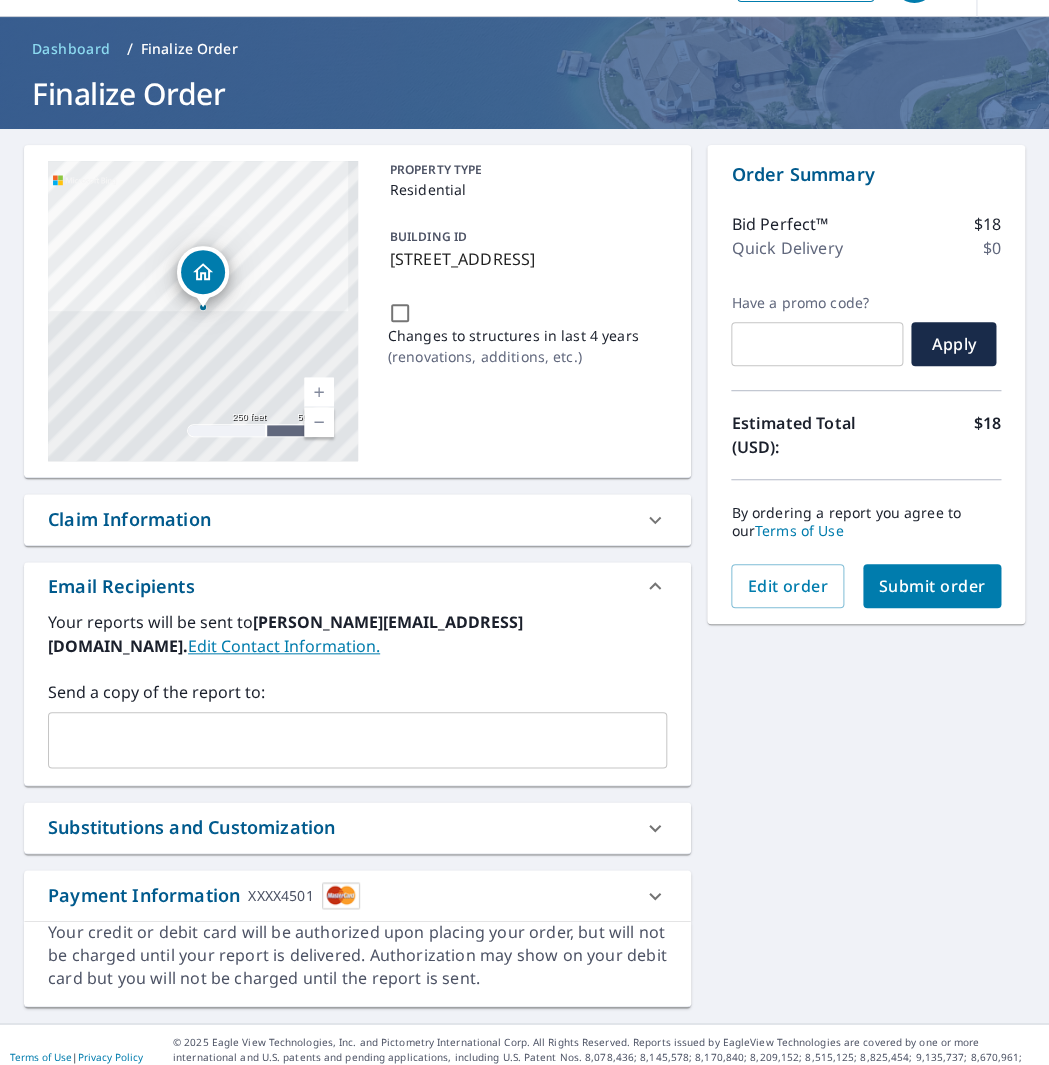 click on "Submit order" at bounding box center [932, 586] 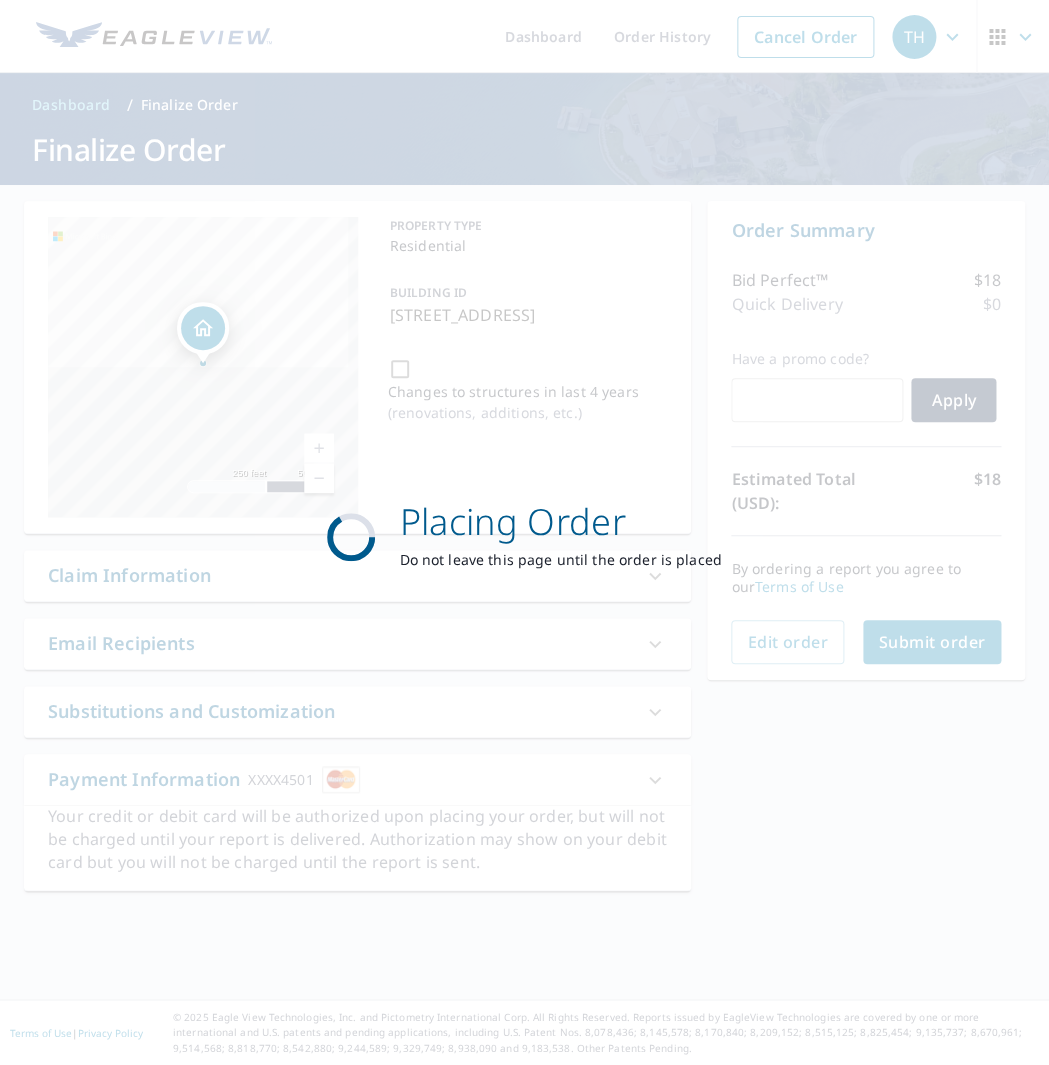 scroll, scrollTop: 0, scrollLeft: 0, axis: both 